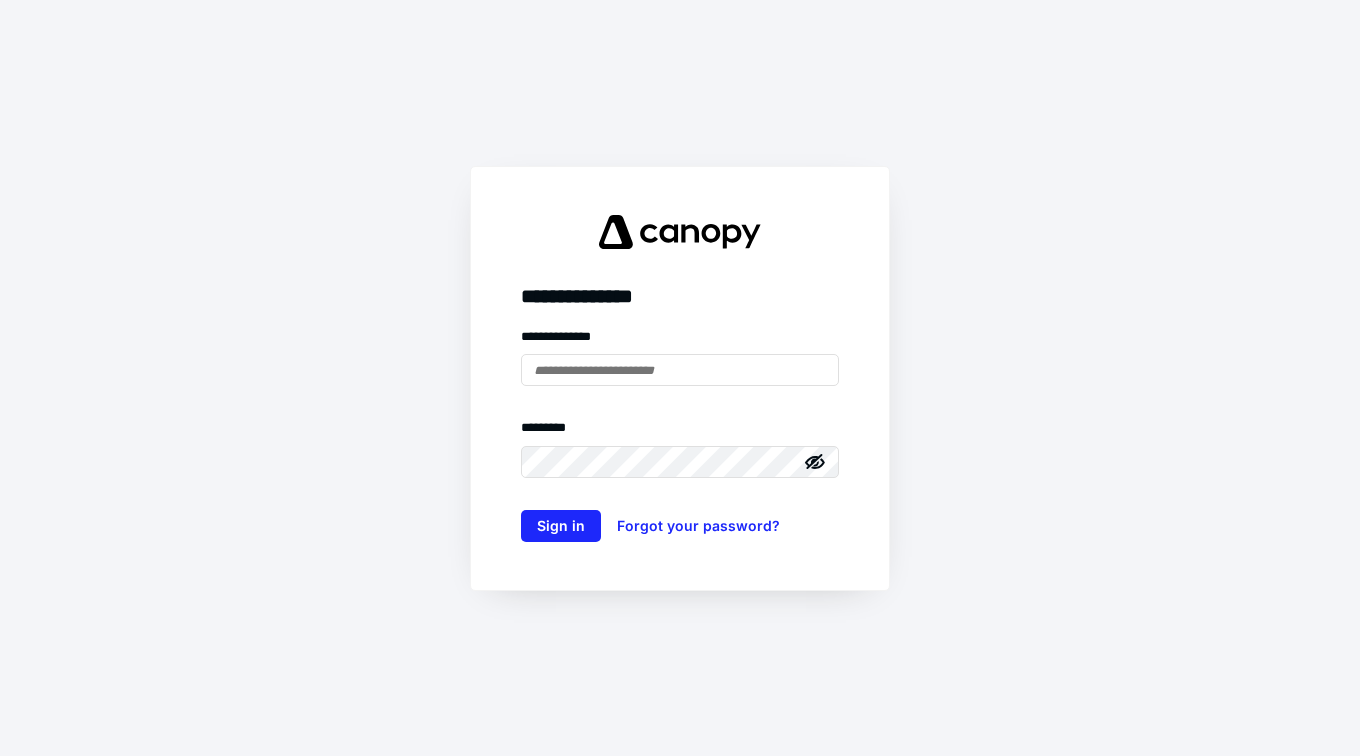 scroll, scrollTop: 0, scrollLeft: 0, axis: both 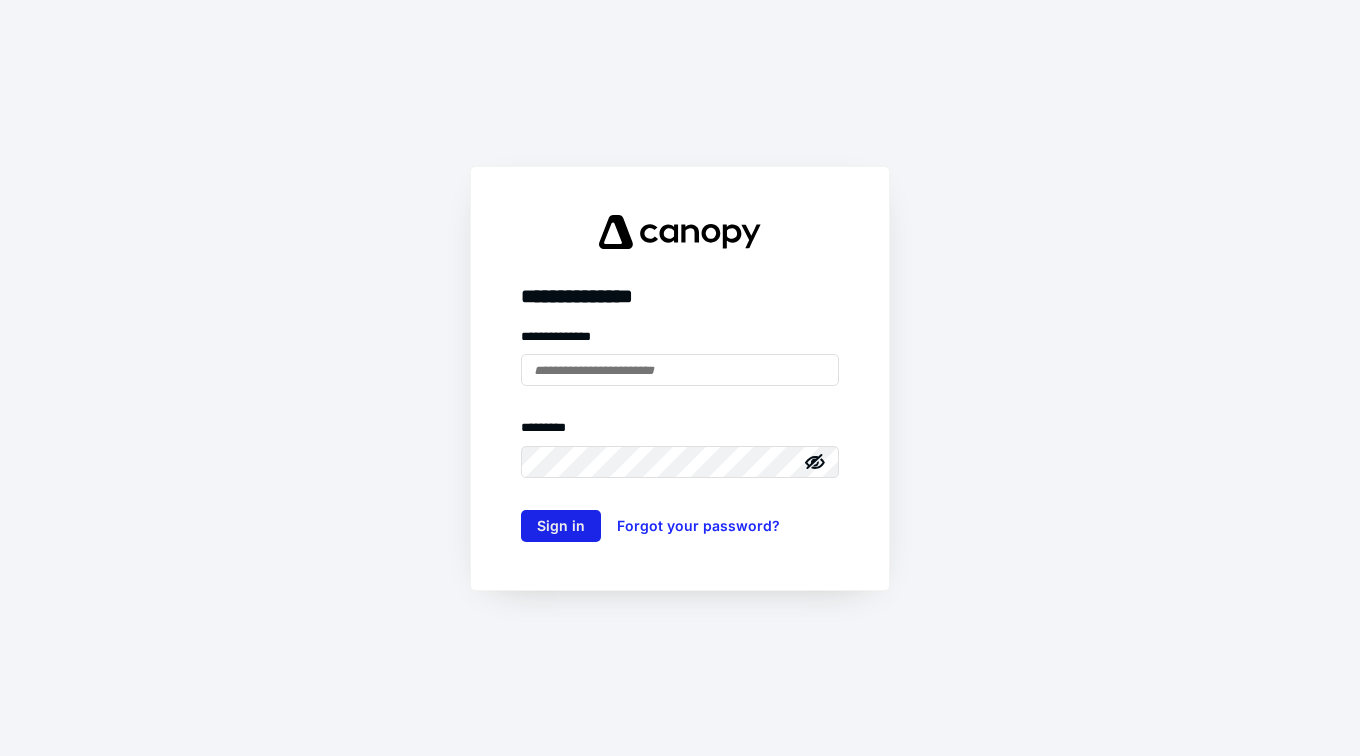 type on "**********" 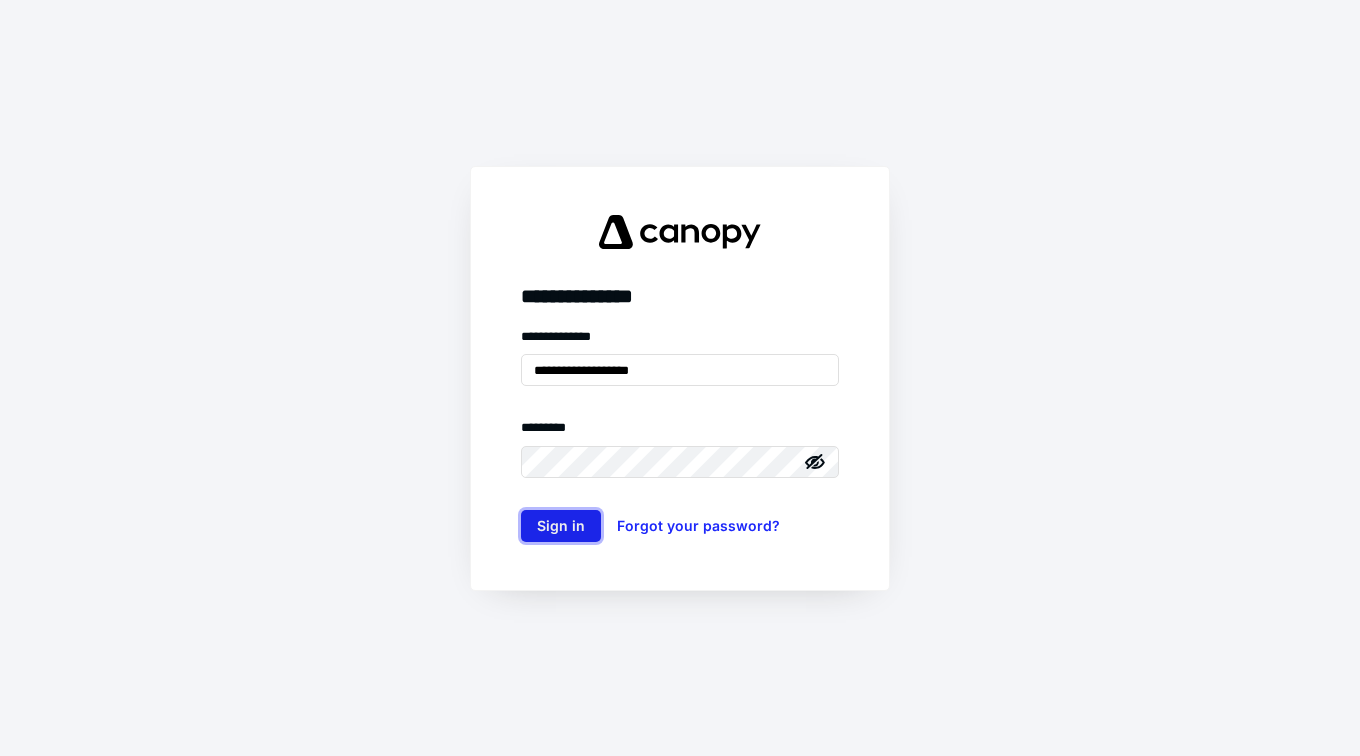 click on "Sign in" at bounding box center [561, 526] 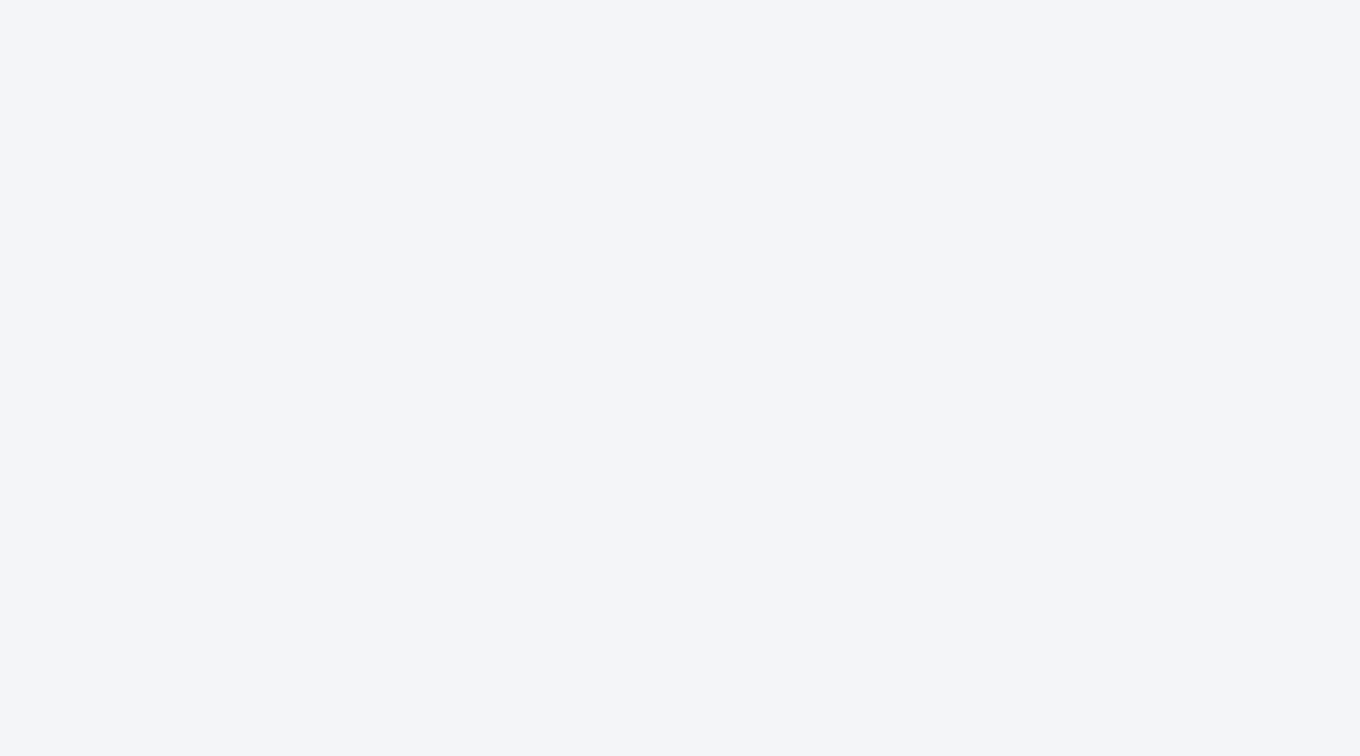 scroll, scrollTop: 0, scrollLeft: 0, axis: both 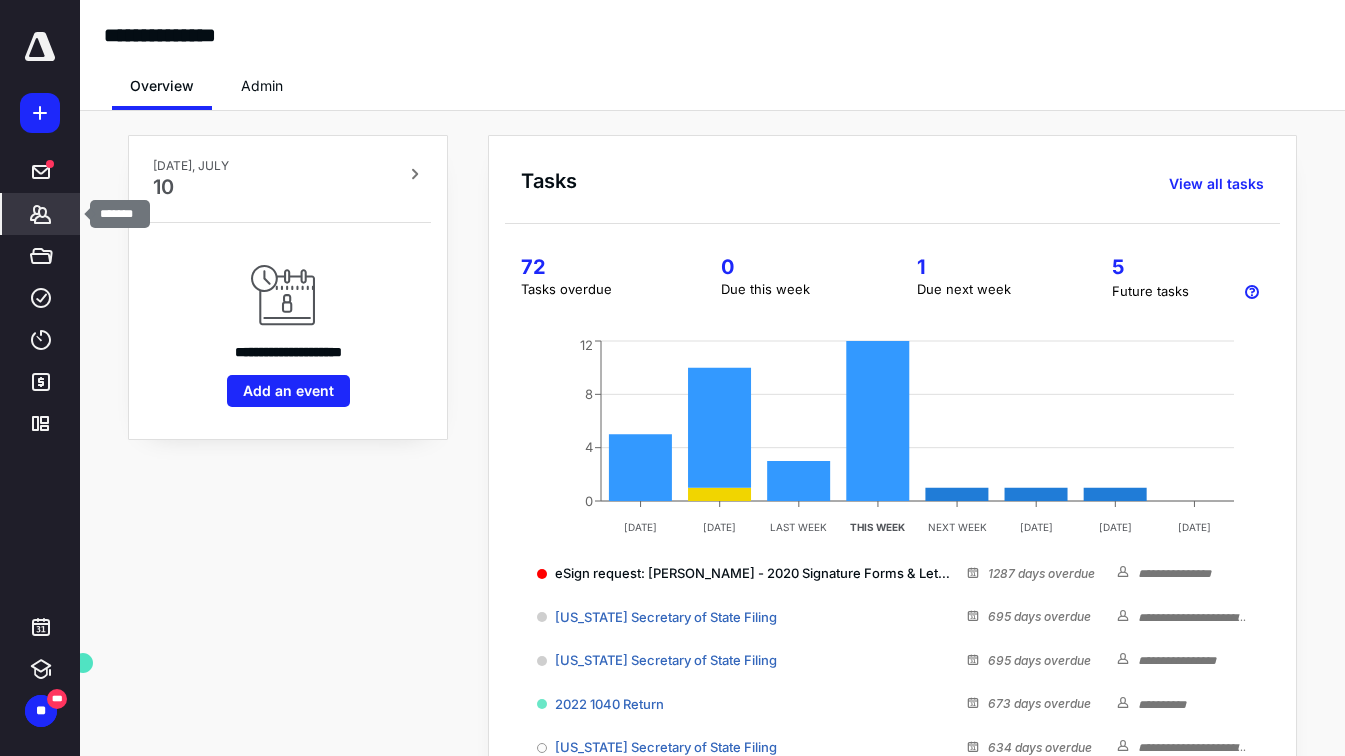click 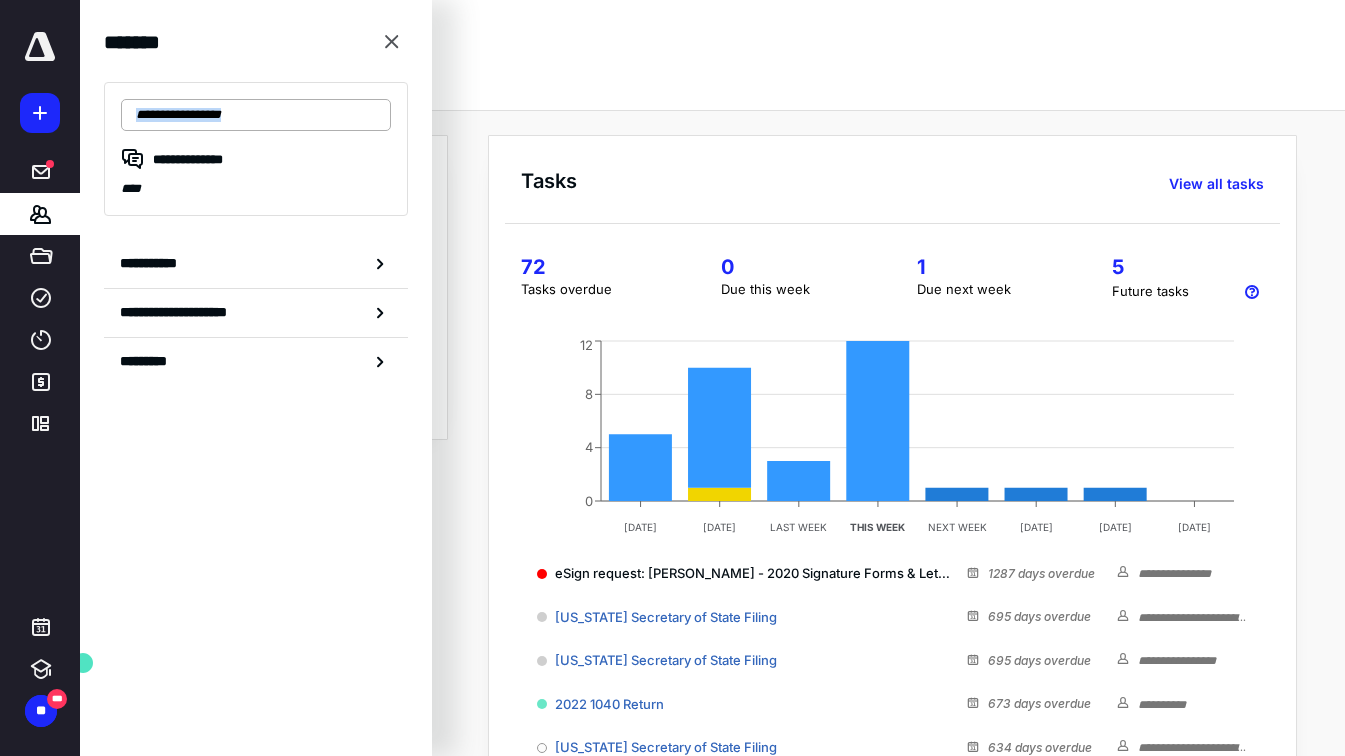 drag, startPoint x: 136, startPoint y: 151, endPoint x: 147, endPoint y: 123, distance: 30.083218 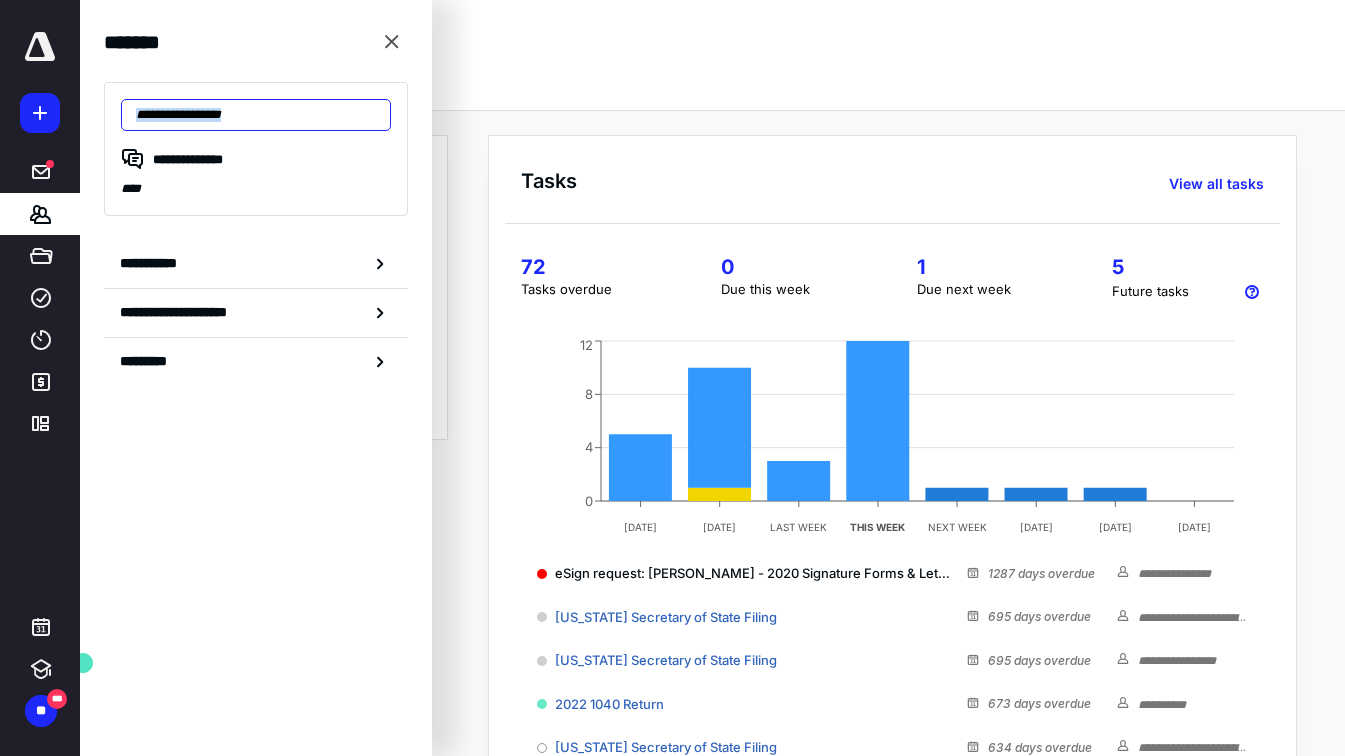 click at bounding box center (256, 115) 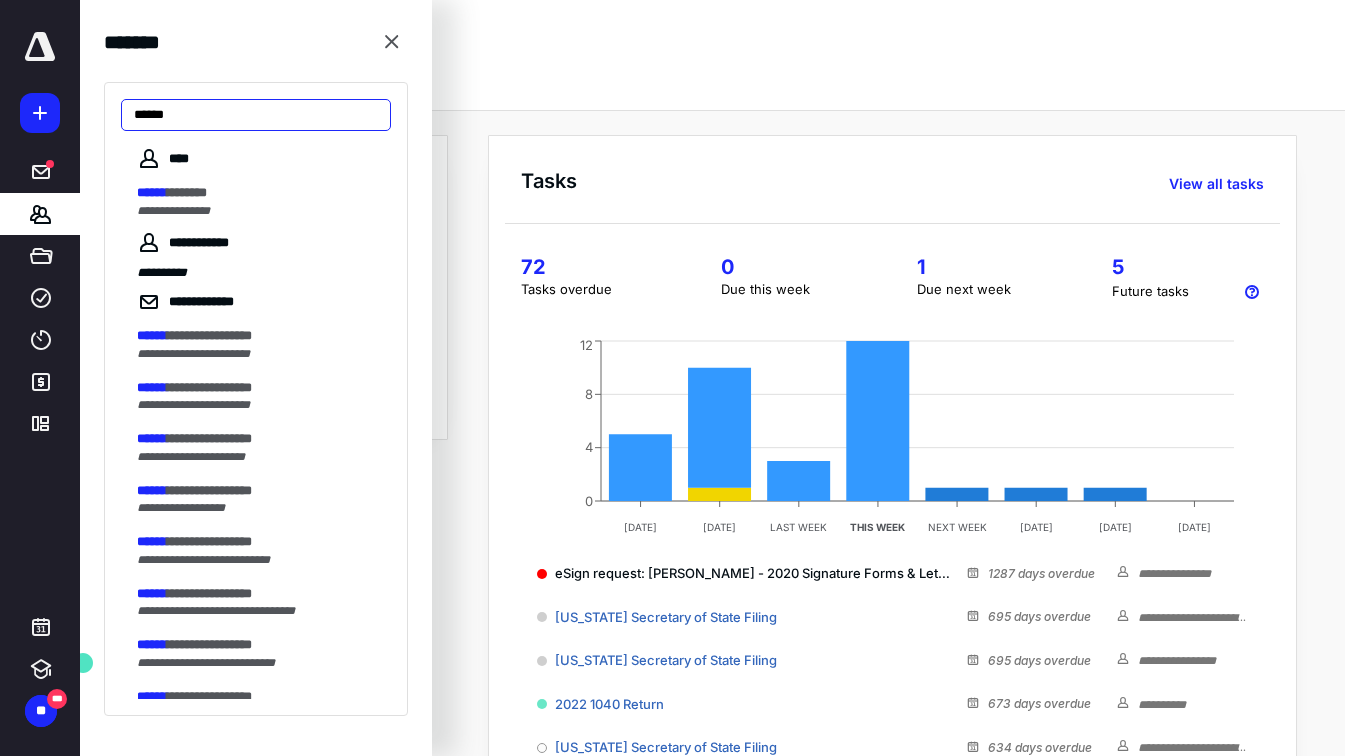type on "******" 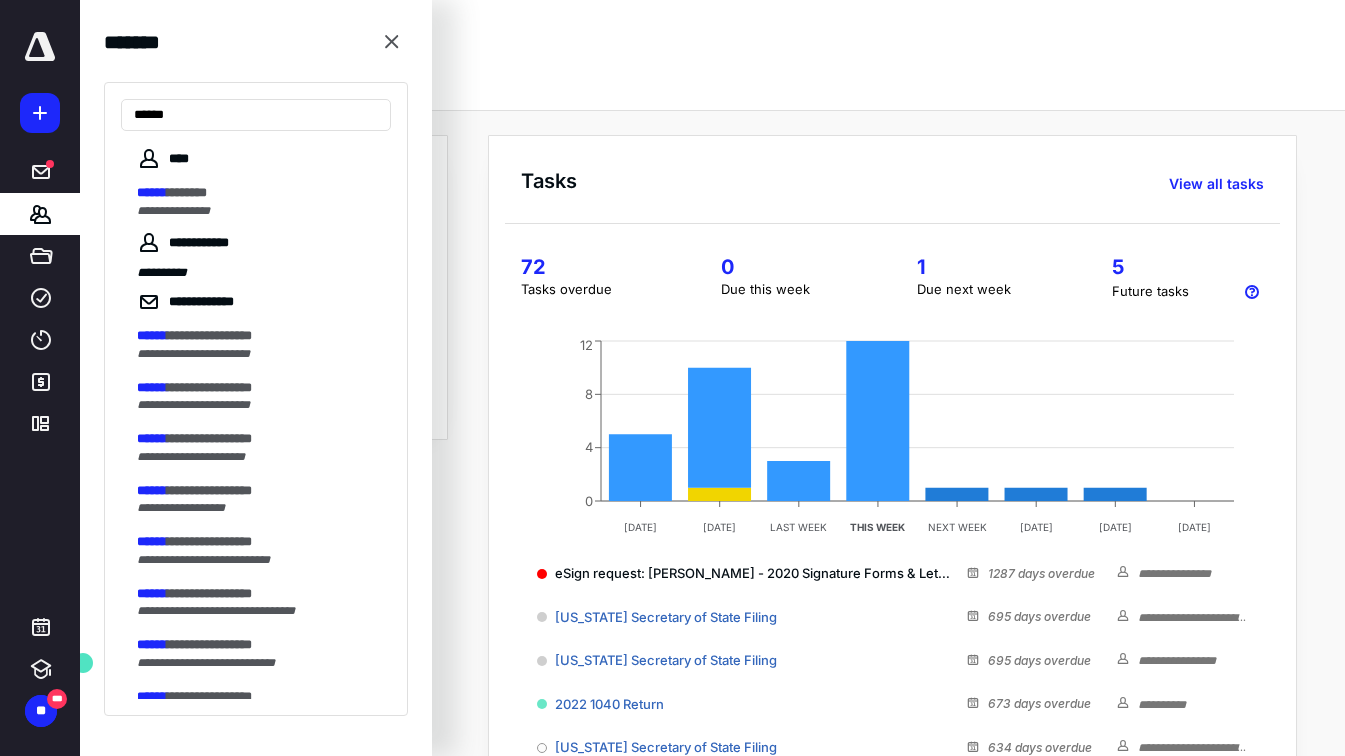 click on "**********" at bounding box center (256, 185) 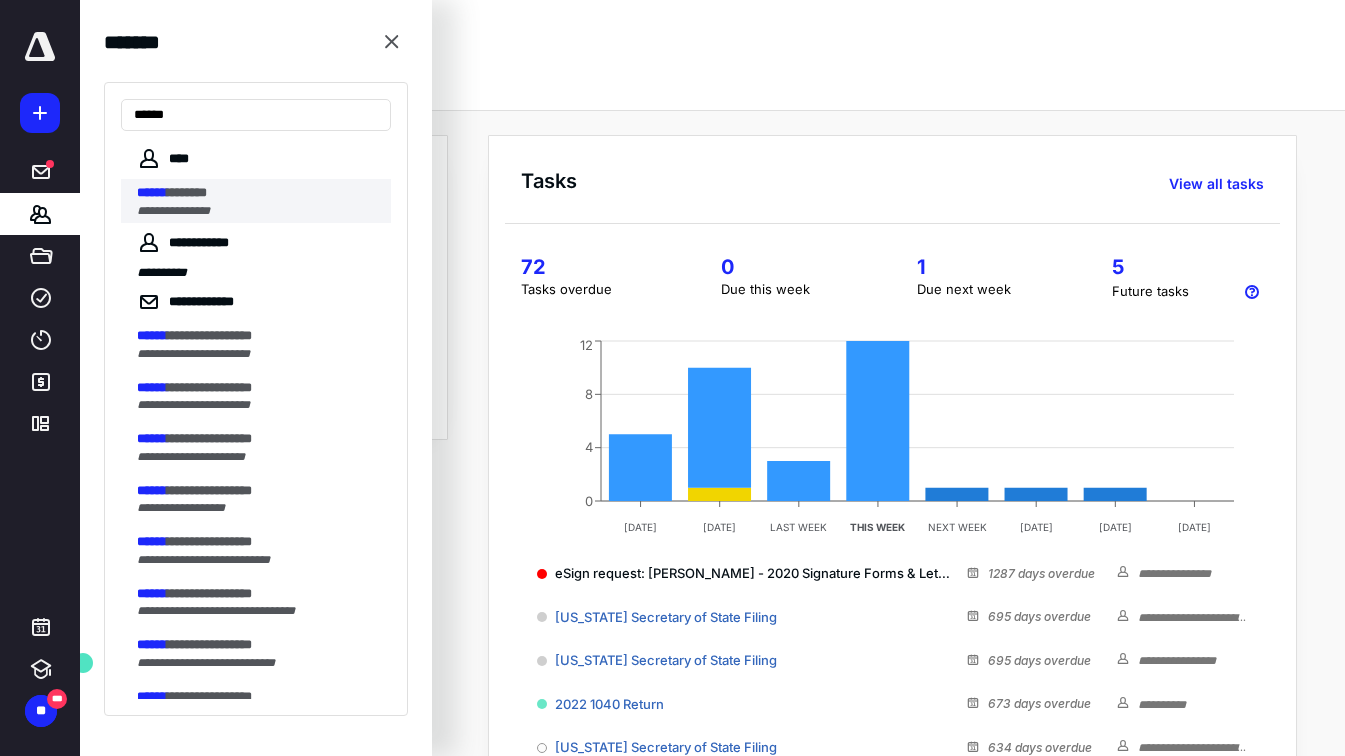 click on "*******" at bounding box center (187, 192) 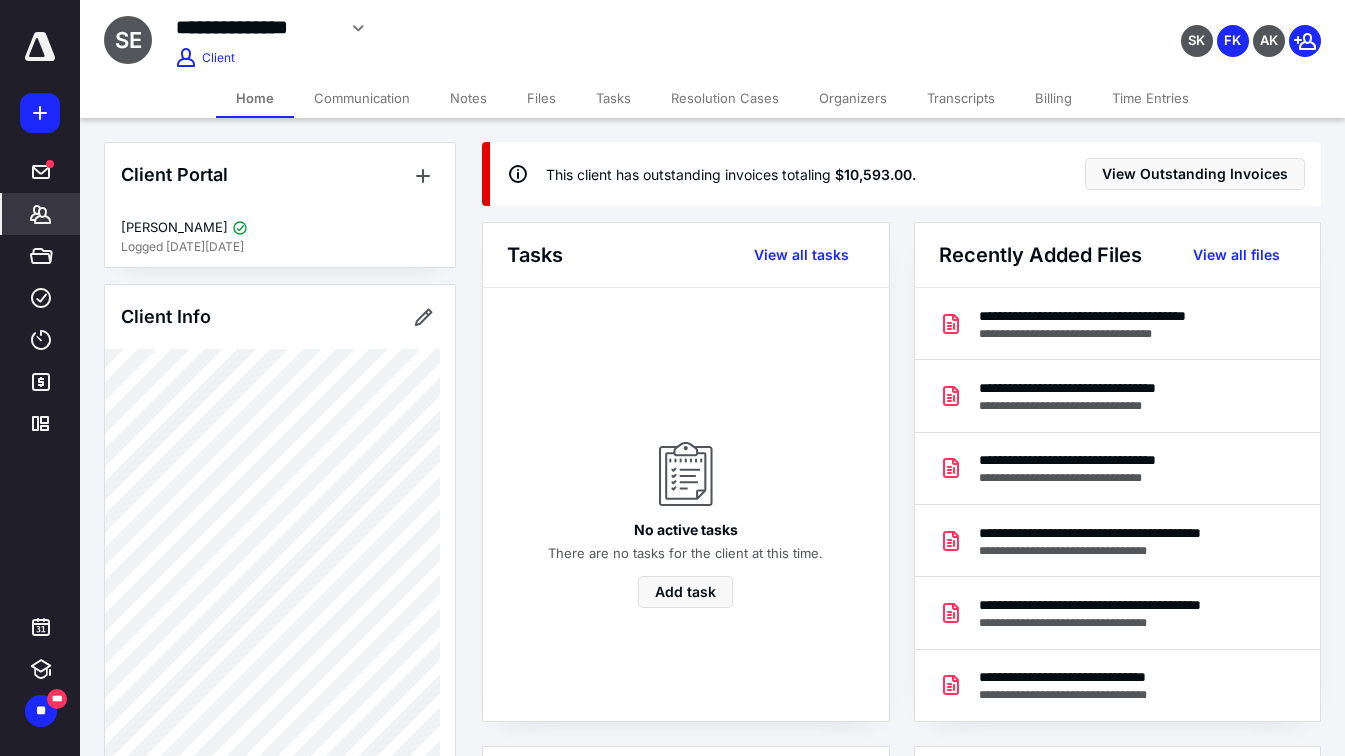 click on "Billing" at bounding box center [1053, 98] 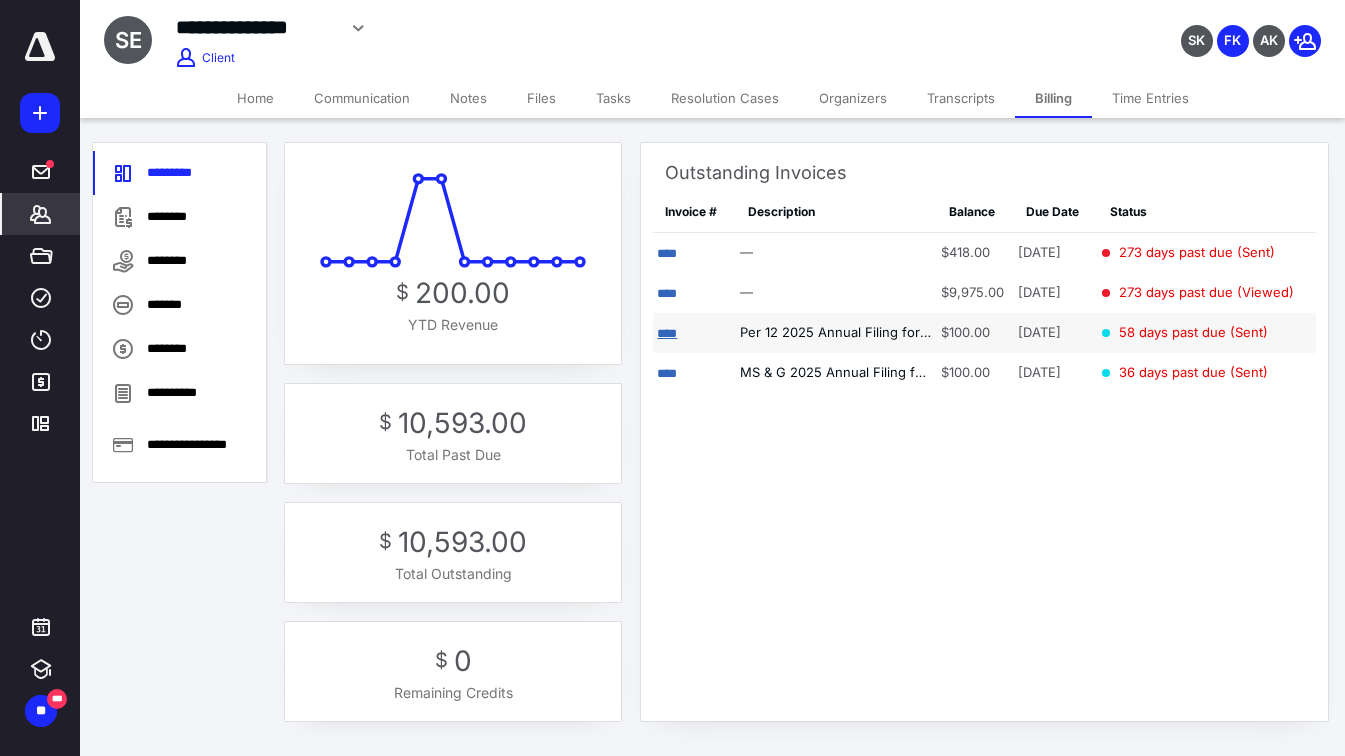 click on "****" at bounding box center (667, 333) 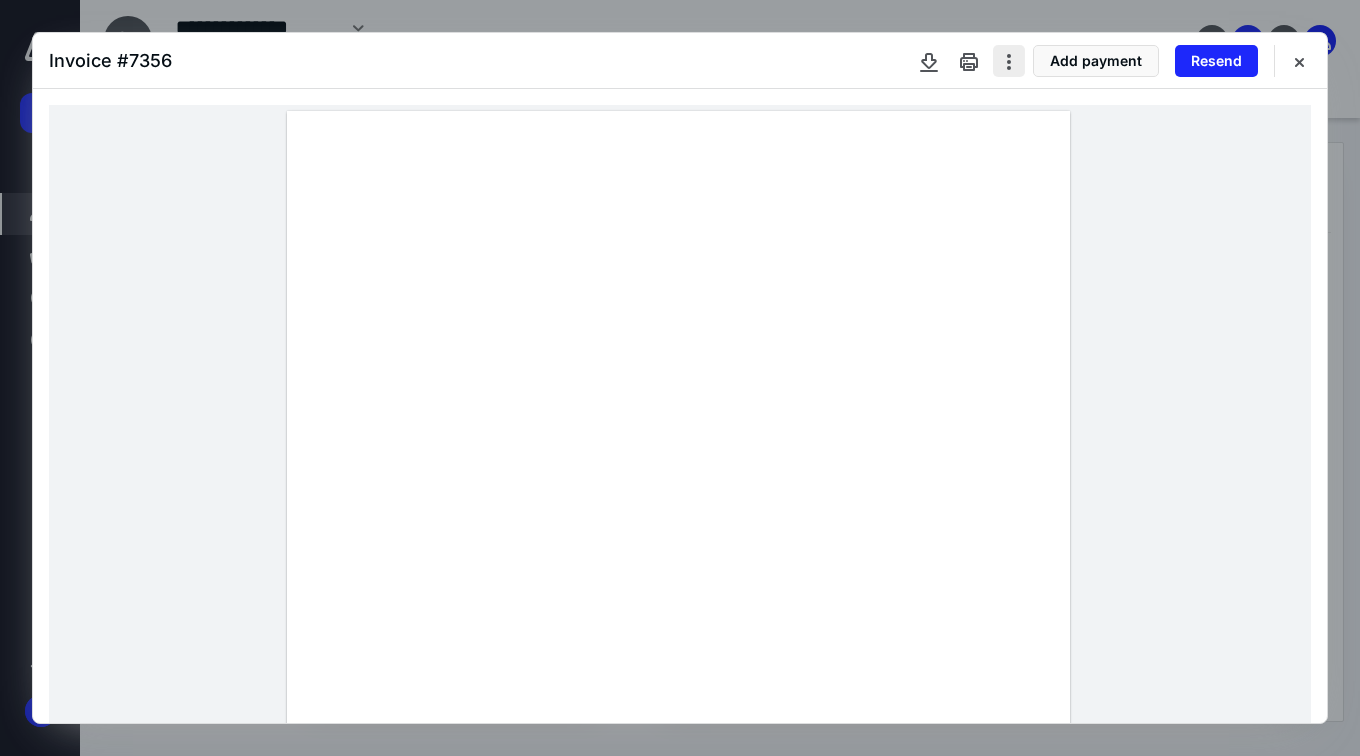 click at bounding box center (1009, 61) 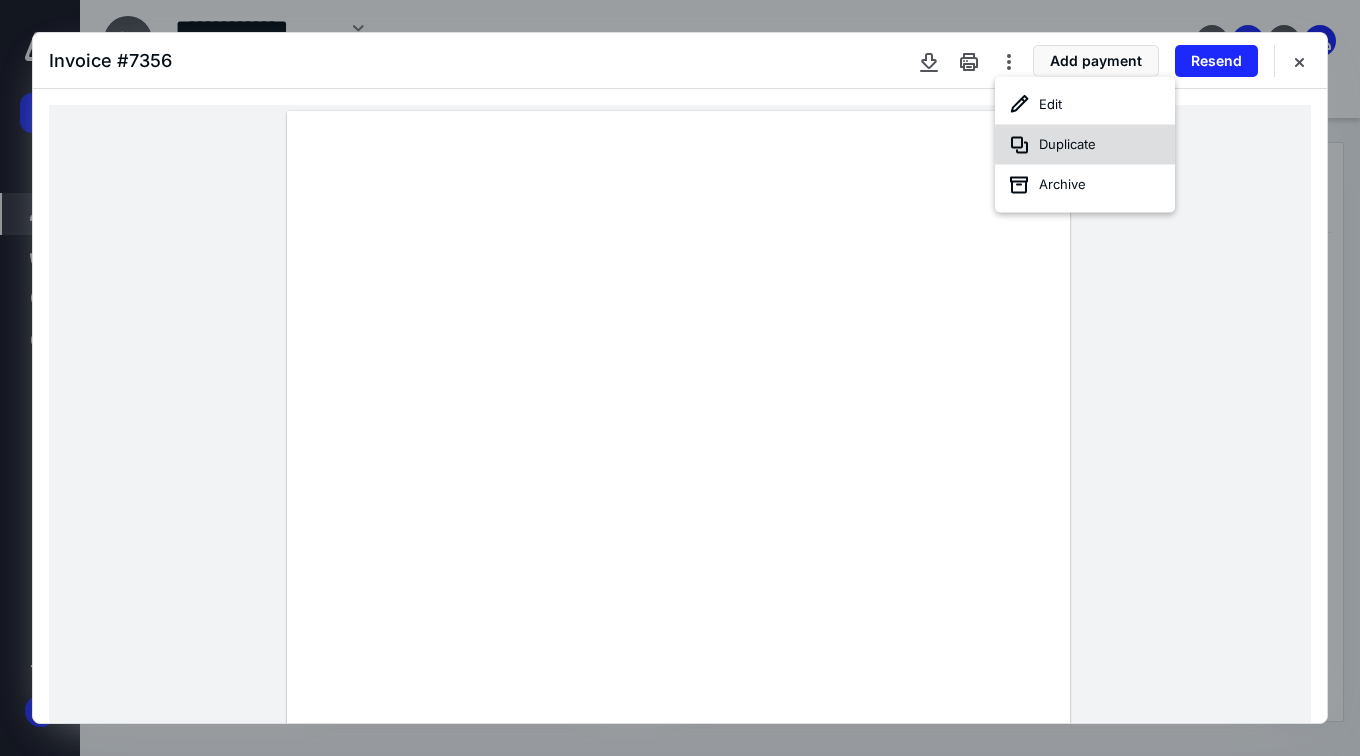 click on "Duplicate" at bounding box center (1085, 145) 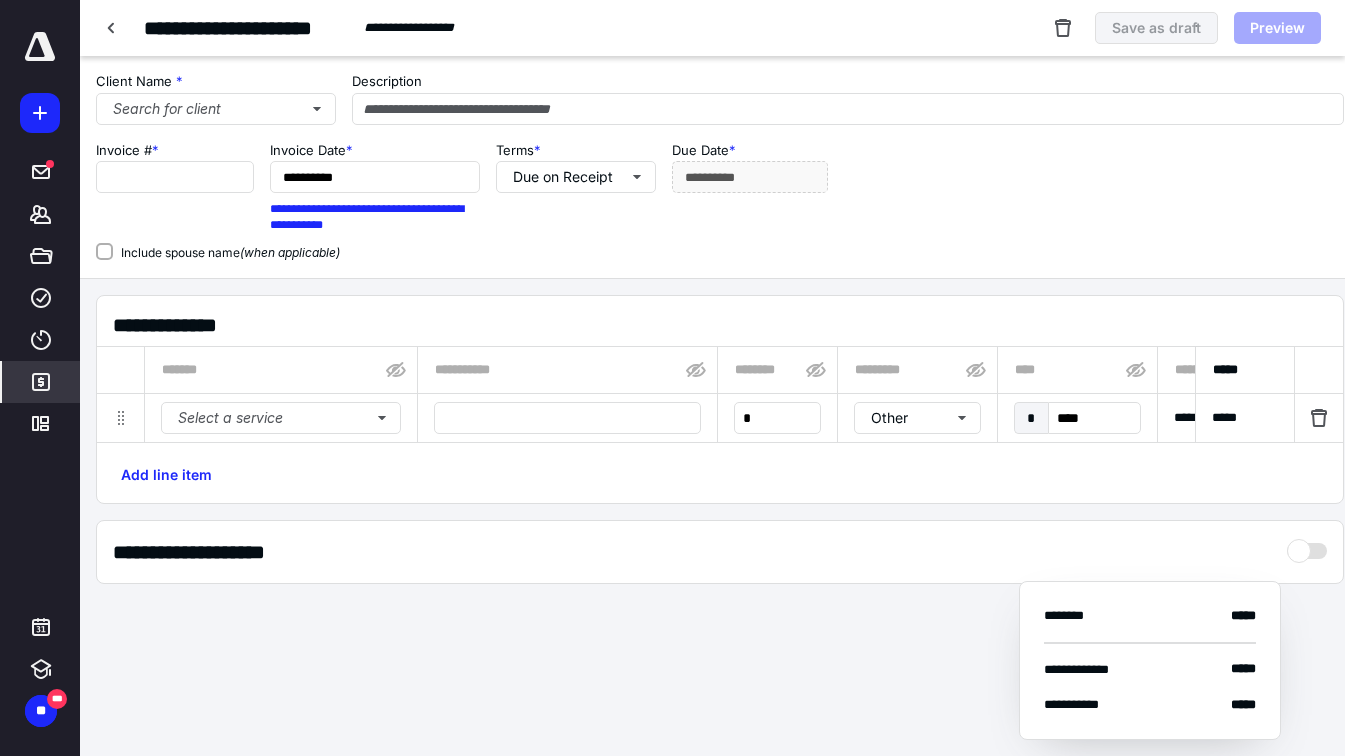 type on "****" 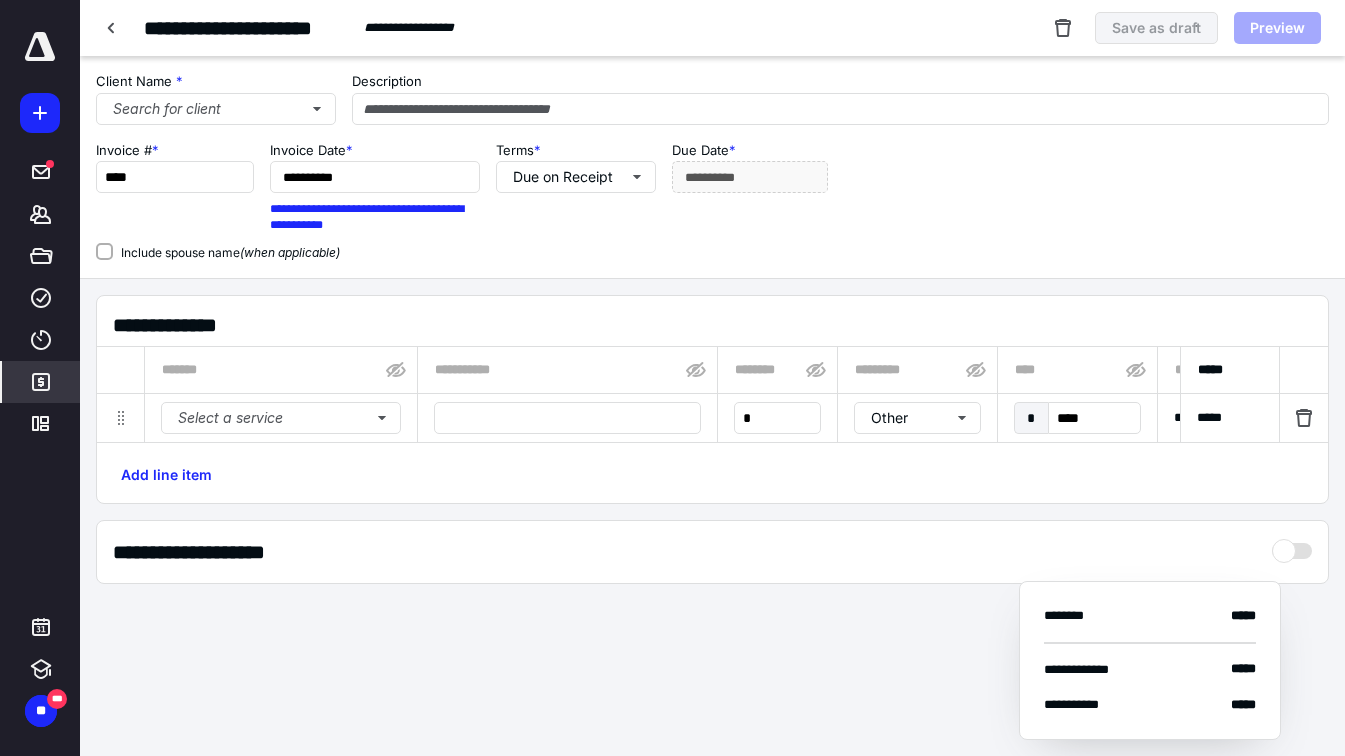type on "**********" 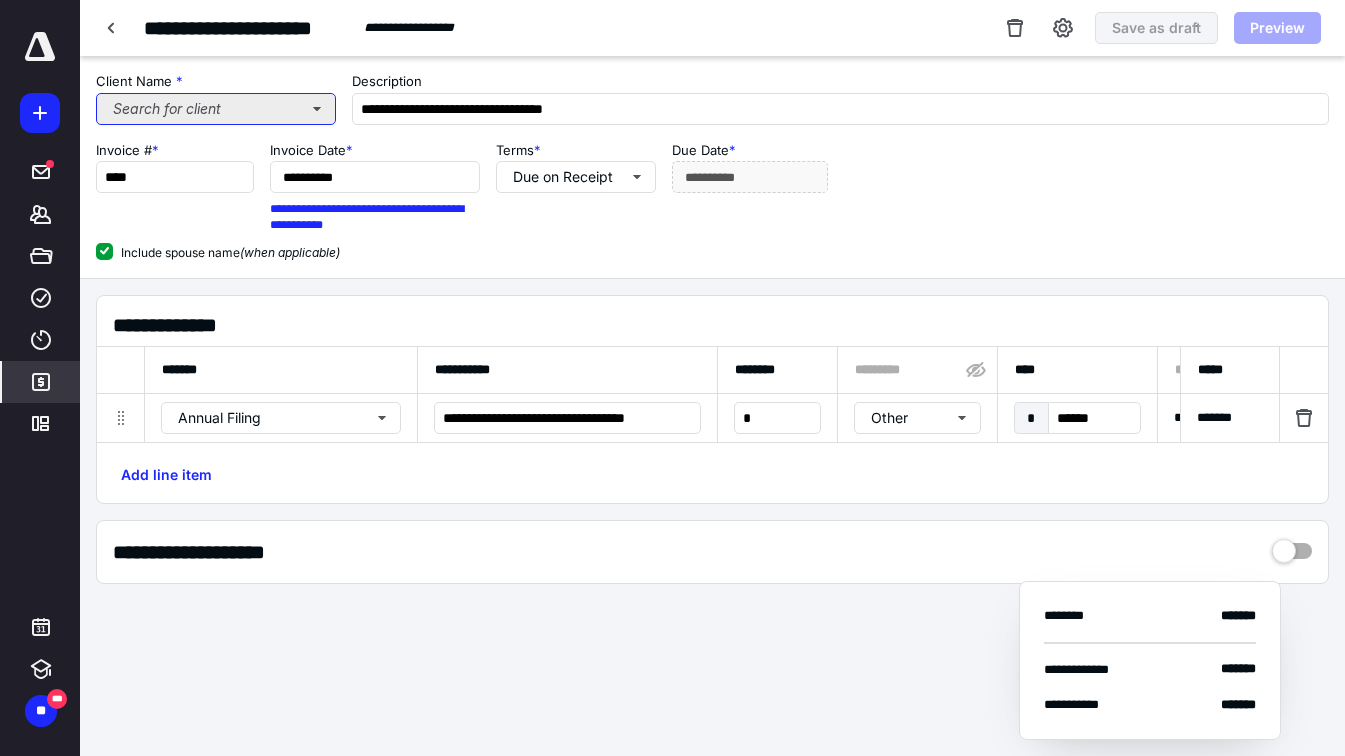 click on "Search for client" at bounding box center (216, 109) 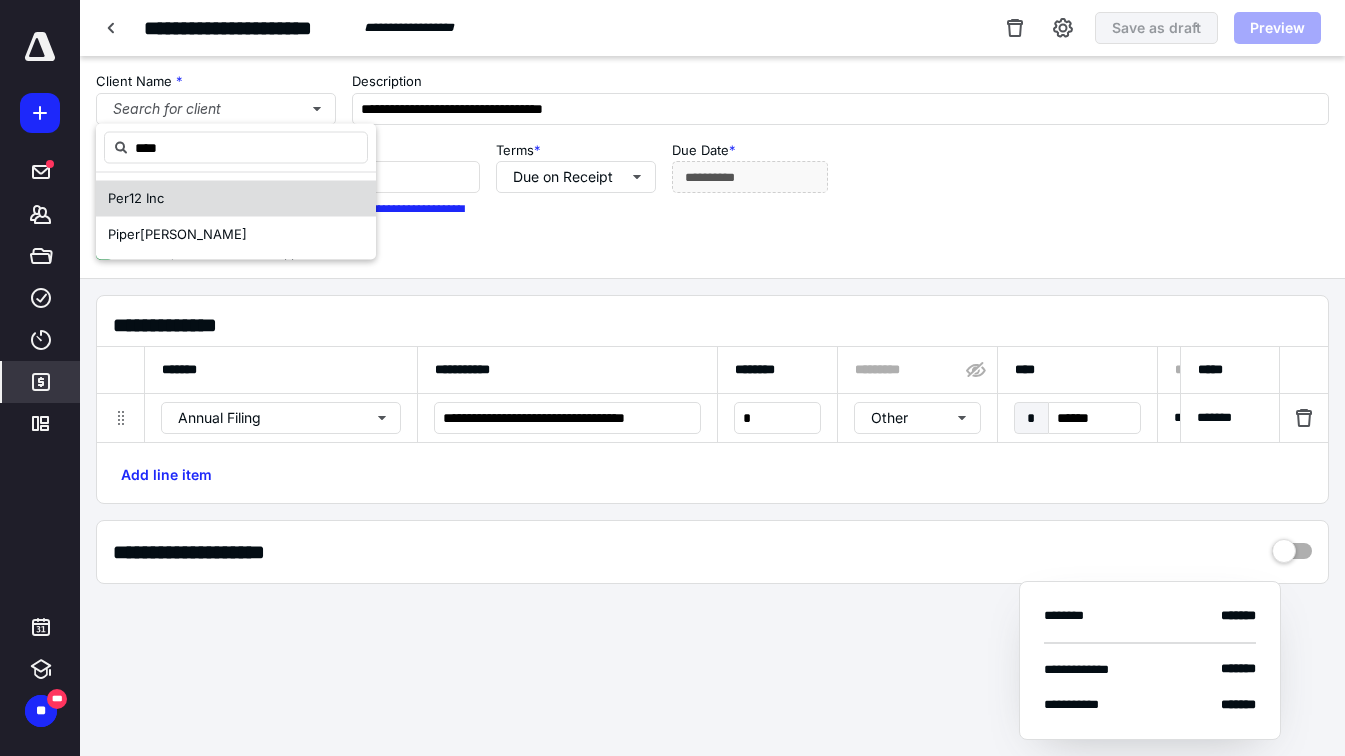 click on "12 Inc" at bounding box center [146, 198] 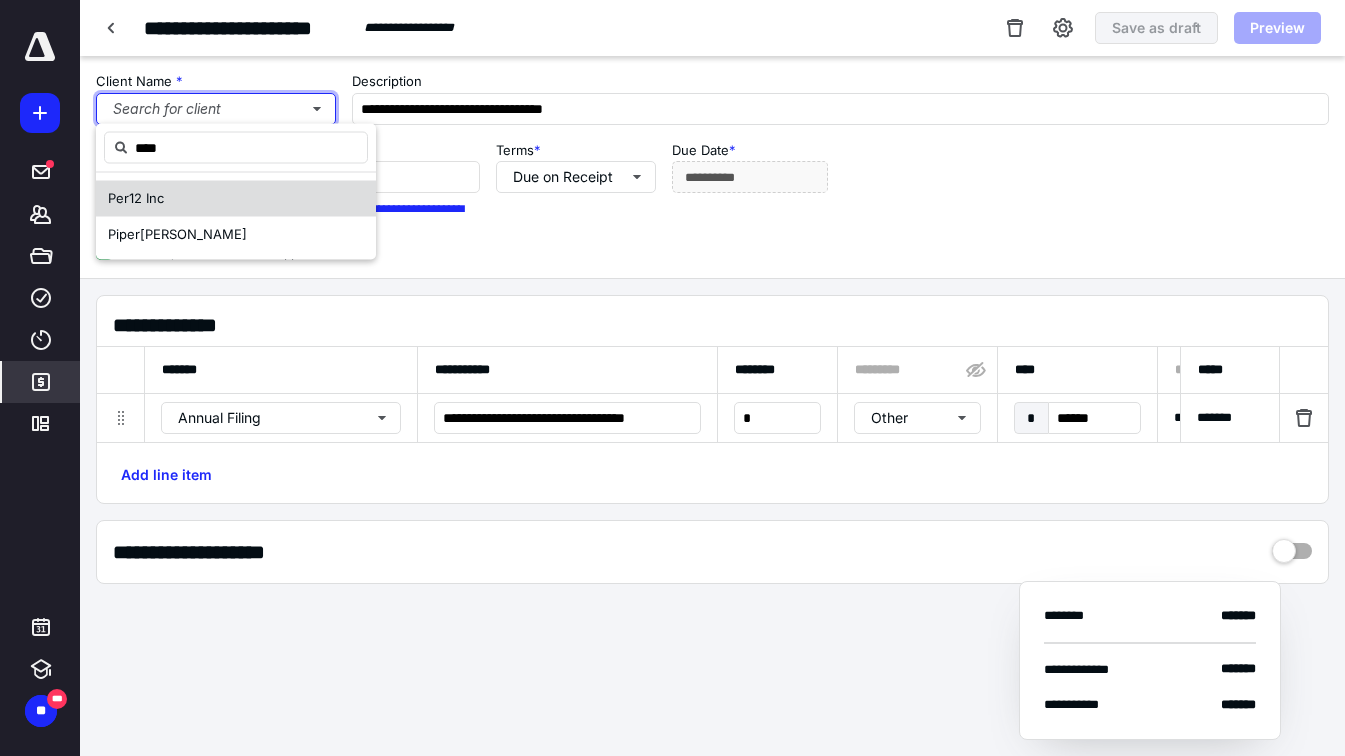 type 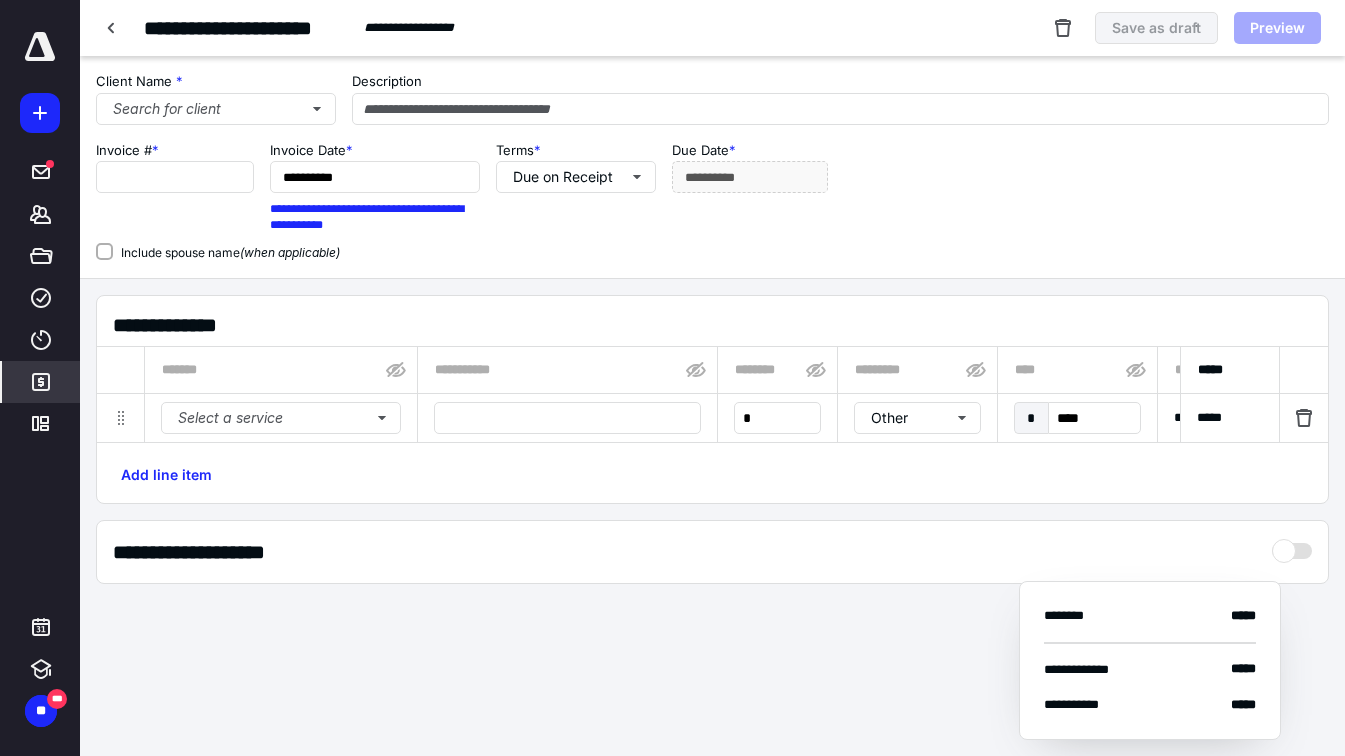 type on "****" 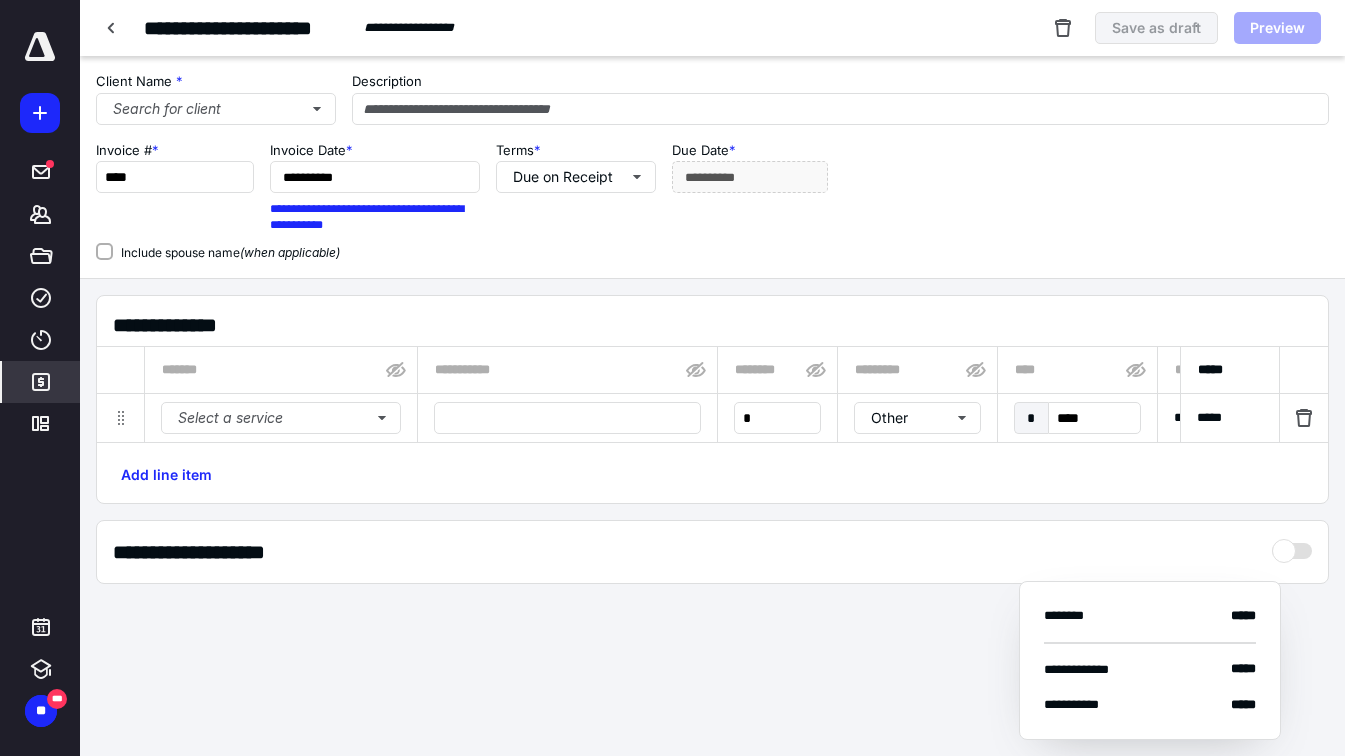 type on "**********" 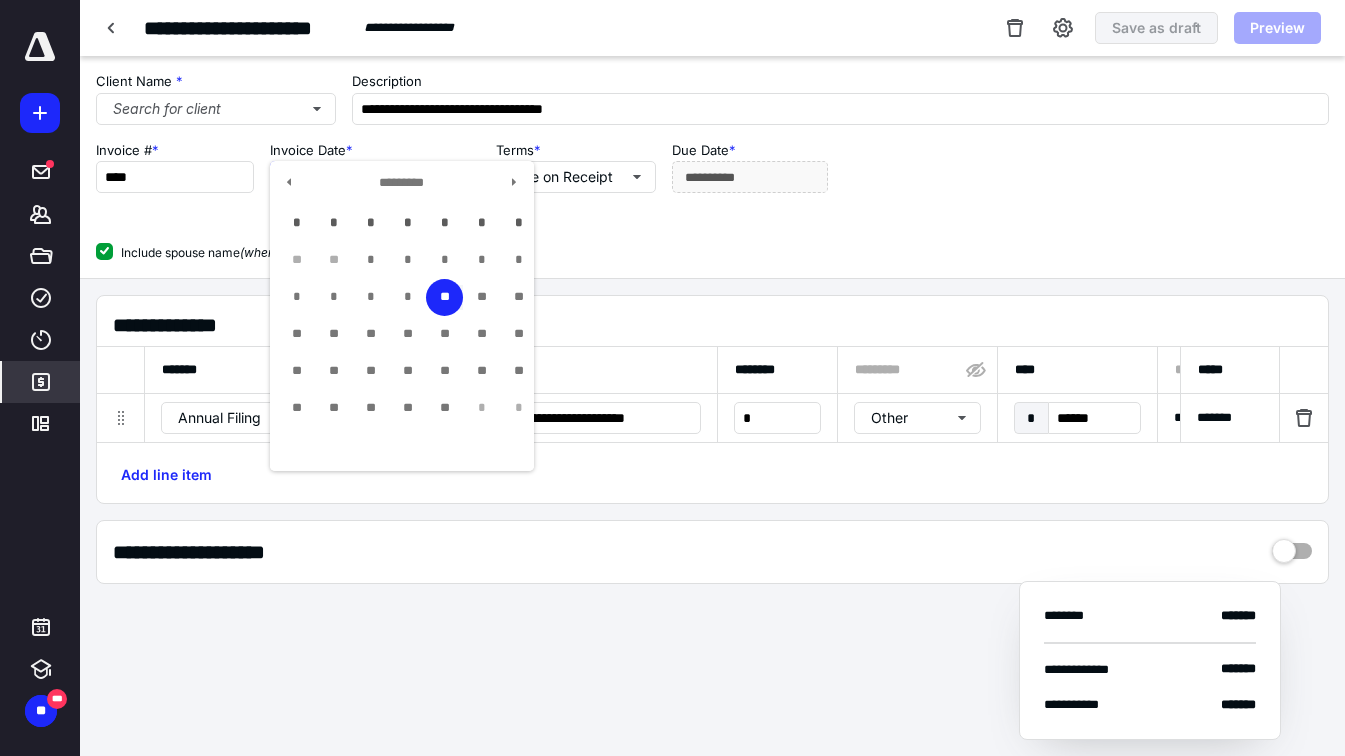 click on "**********" at bounding box center (375, 177) 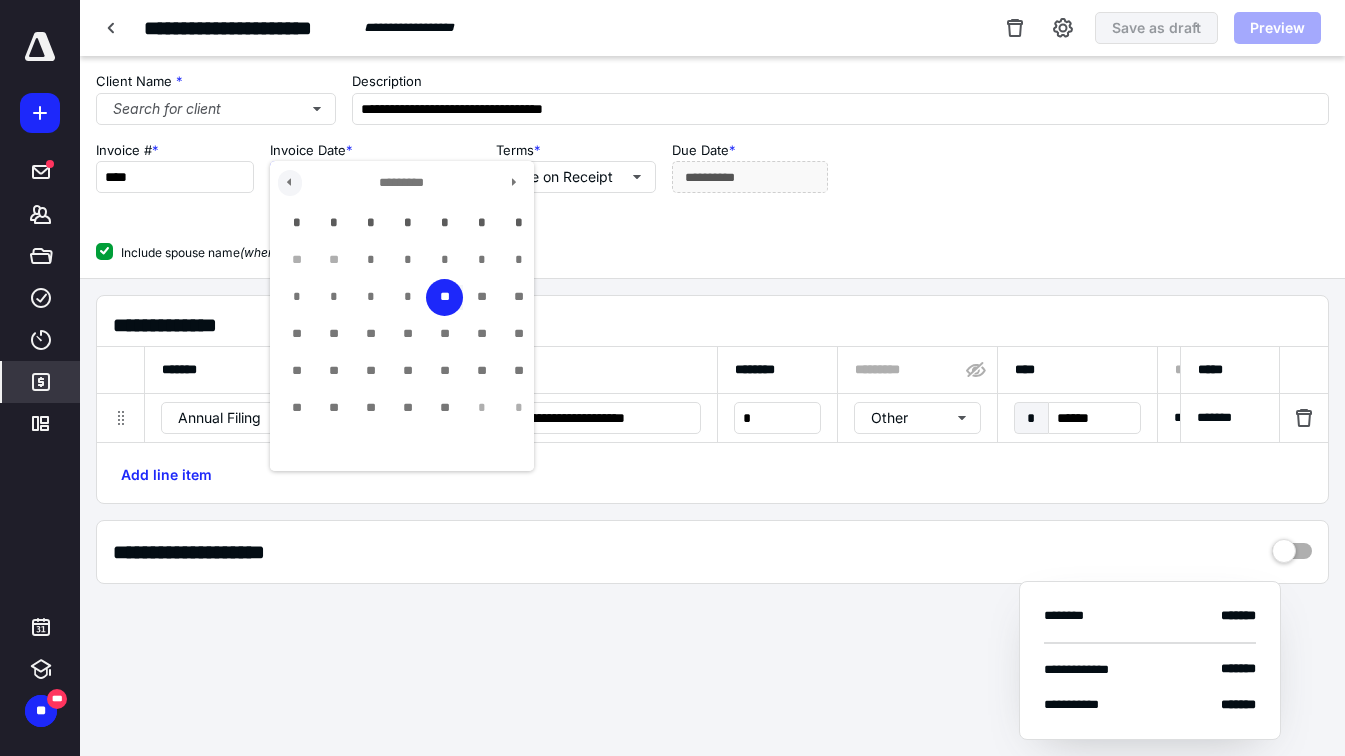 click at bounding box center (290, 183) 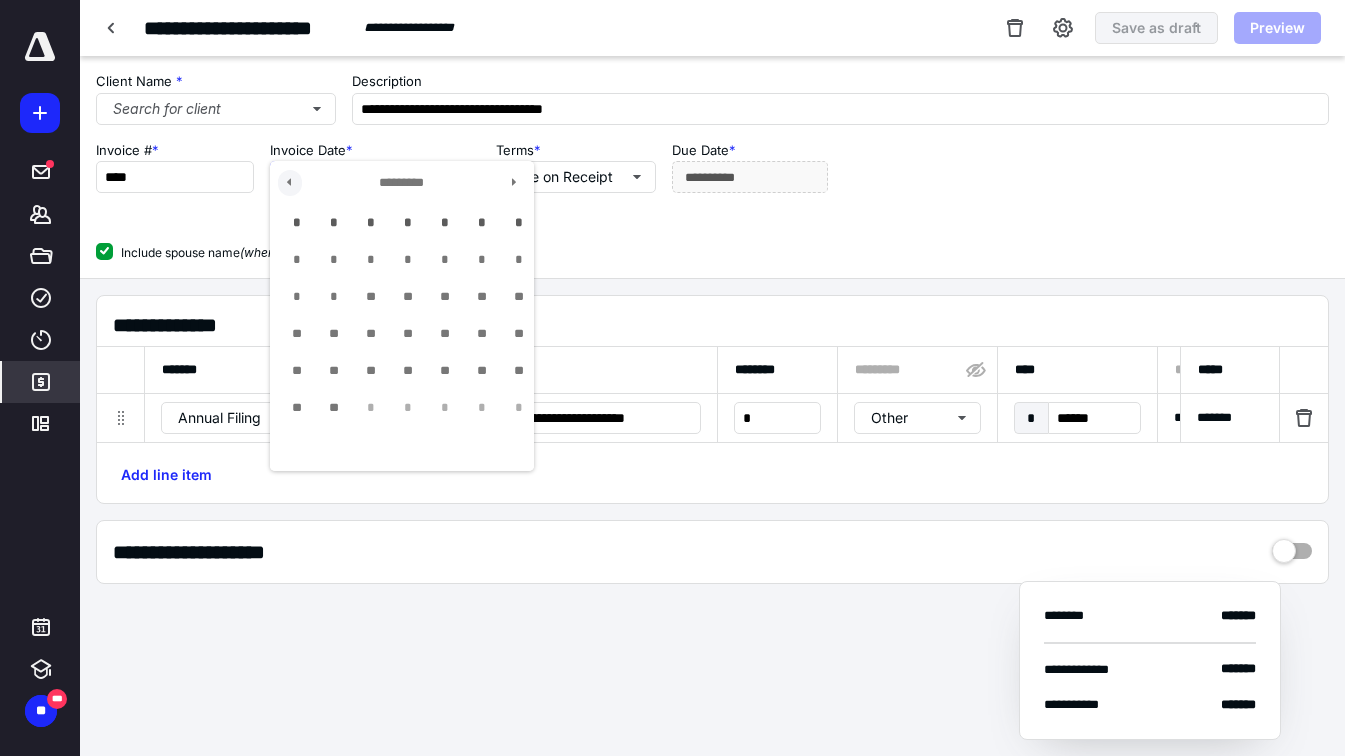 click at bounding box center (290, 183) 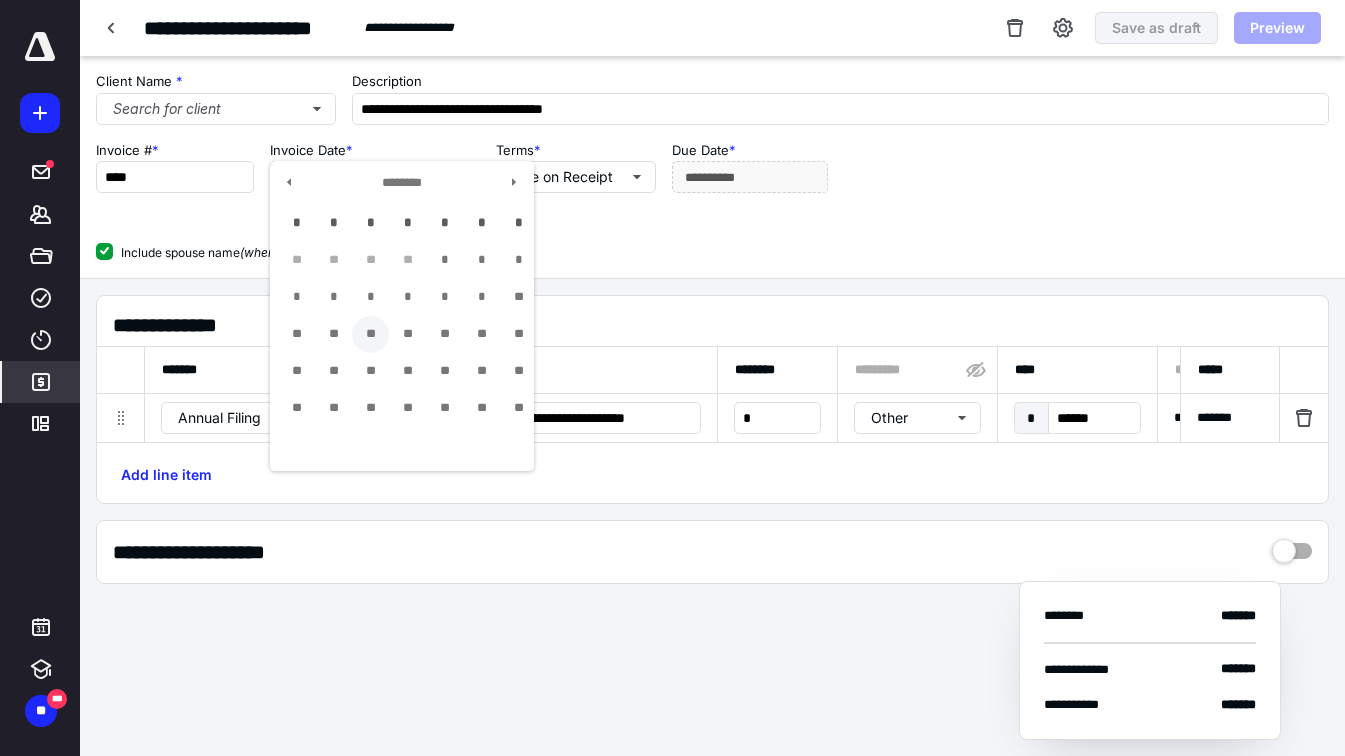 click on "**" at bounding box center (370, 334) 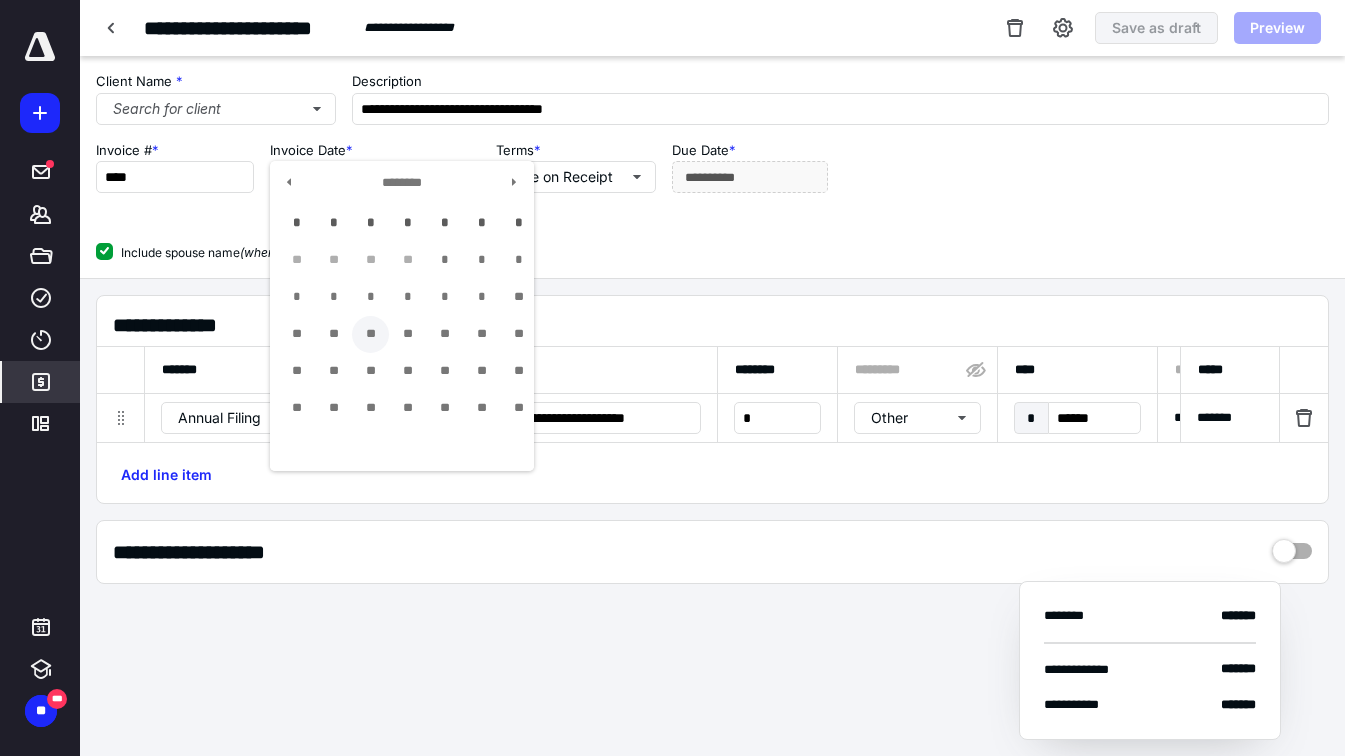 type on "**********" 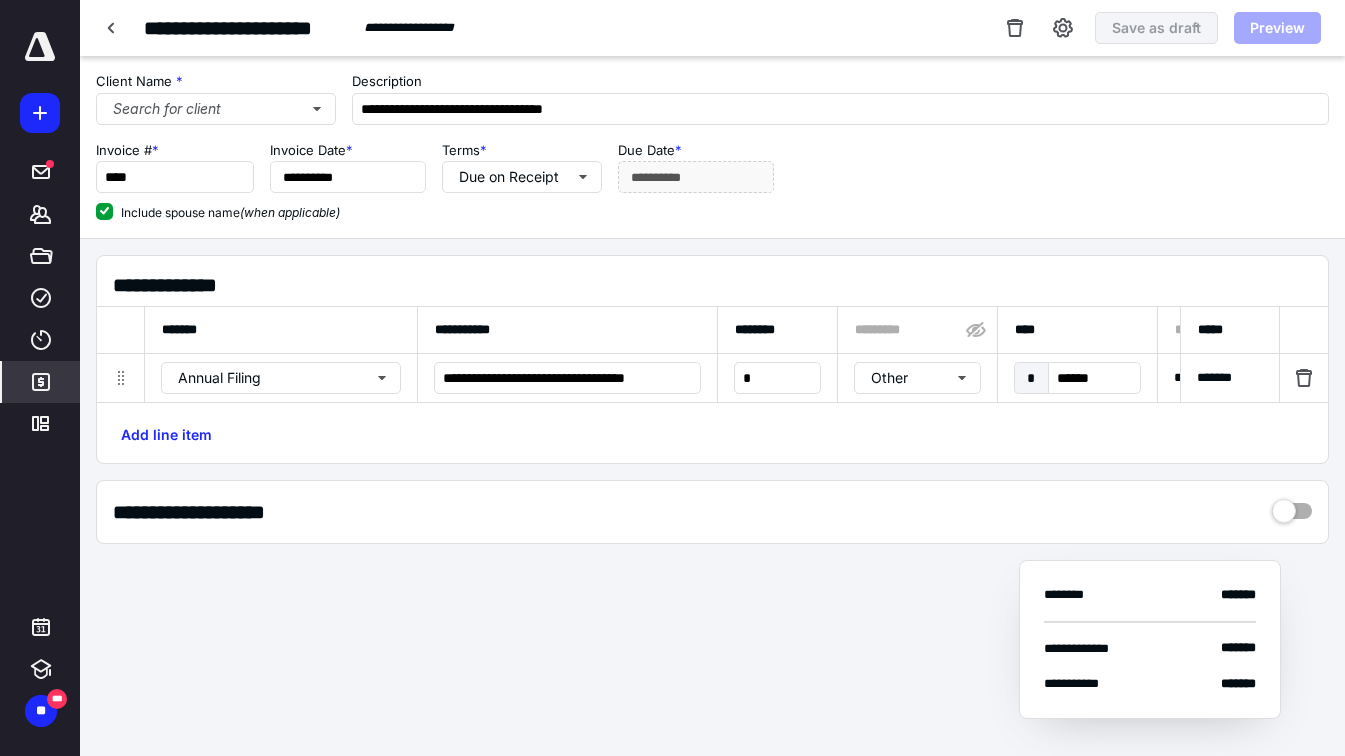 click on "Preview" at bounding box center [1277, 28] 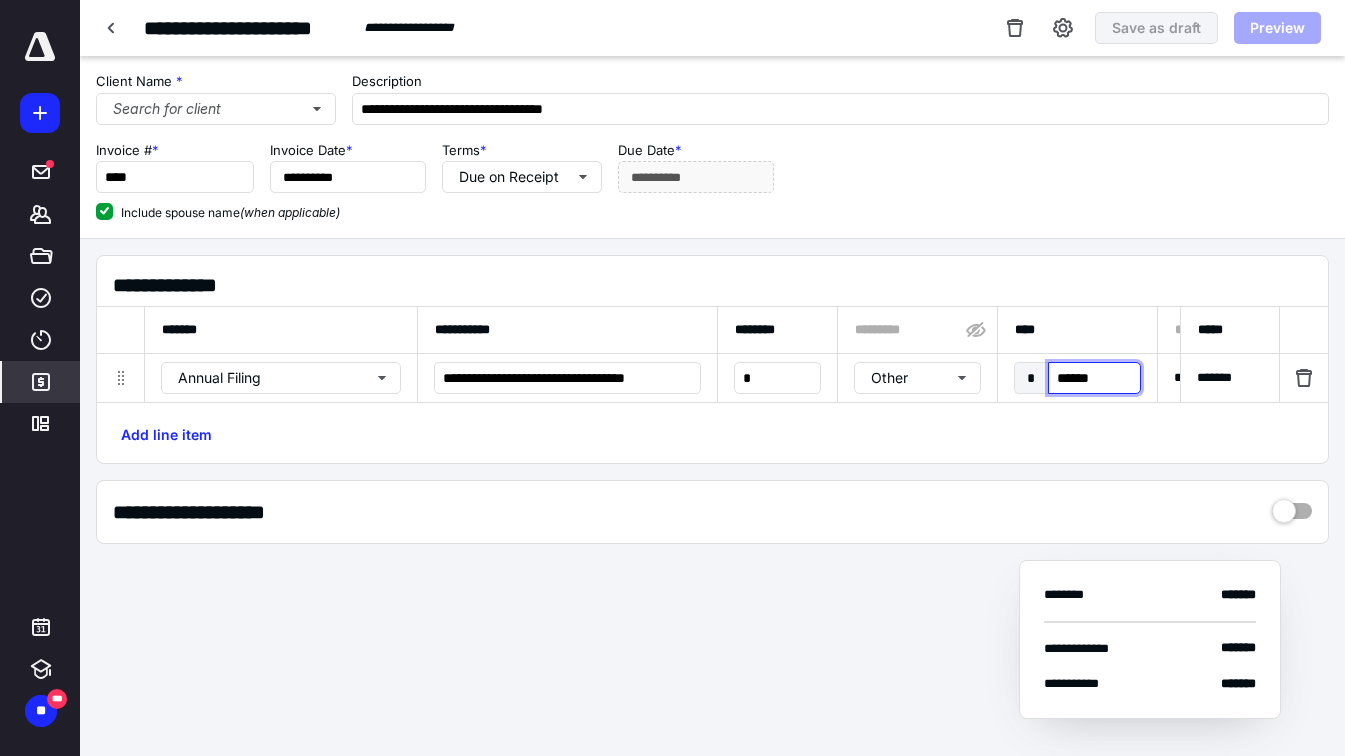 click on "******" at bounding box center [1094, 378] 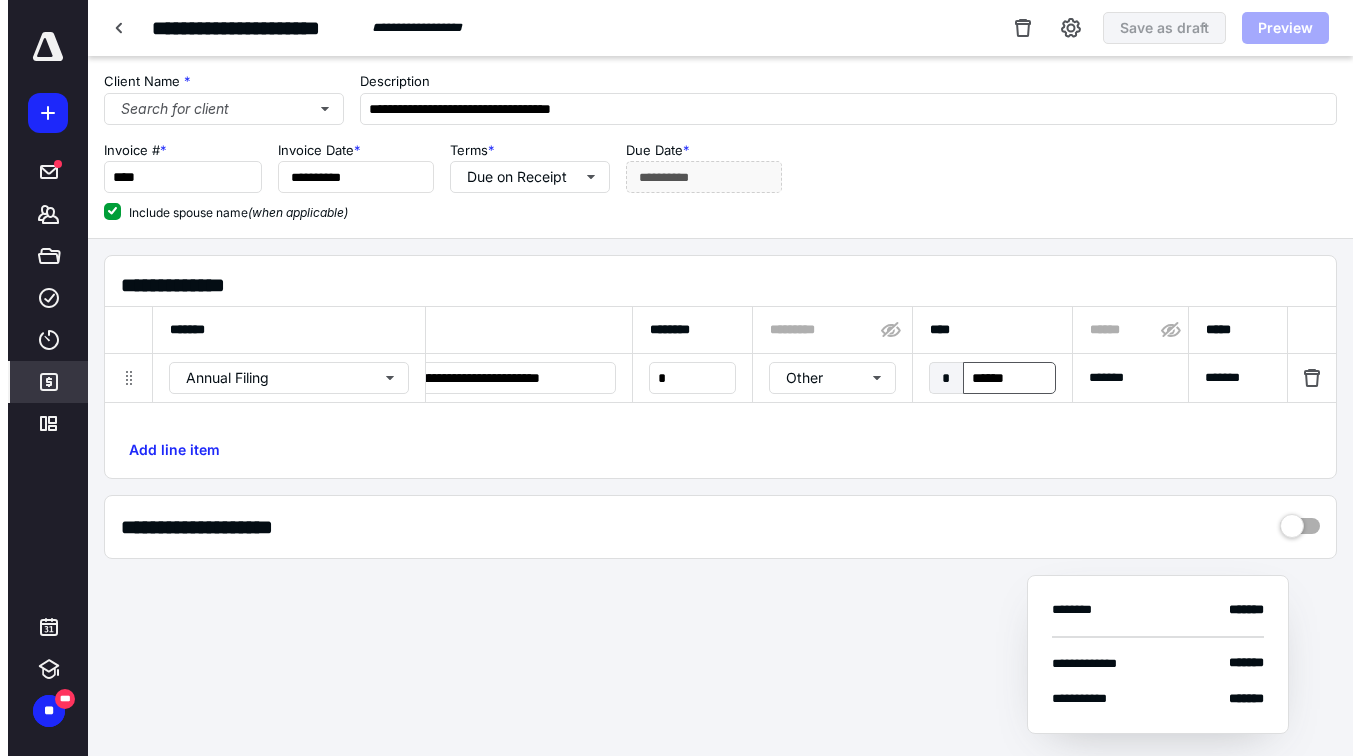 scroll, scrollTop: 0, scrollLeft: 1218, axis: horizontal 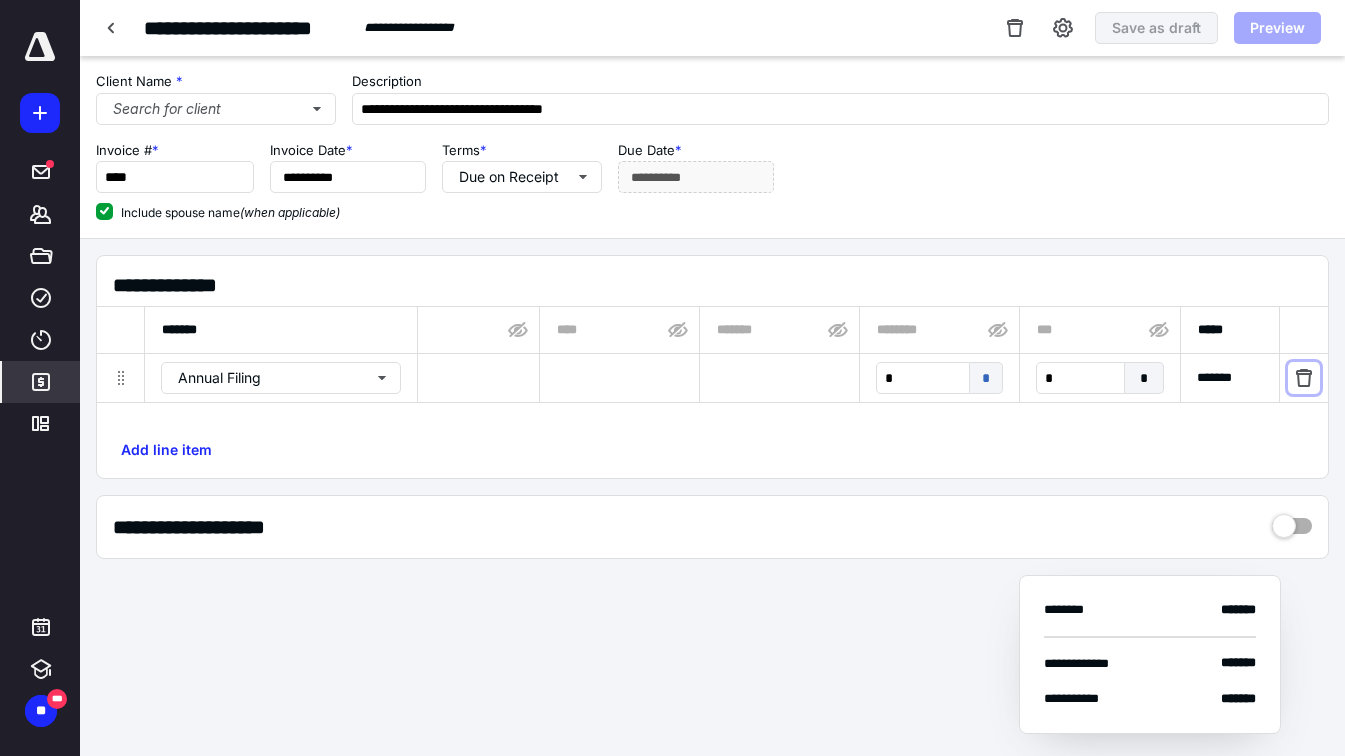 type 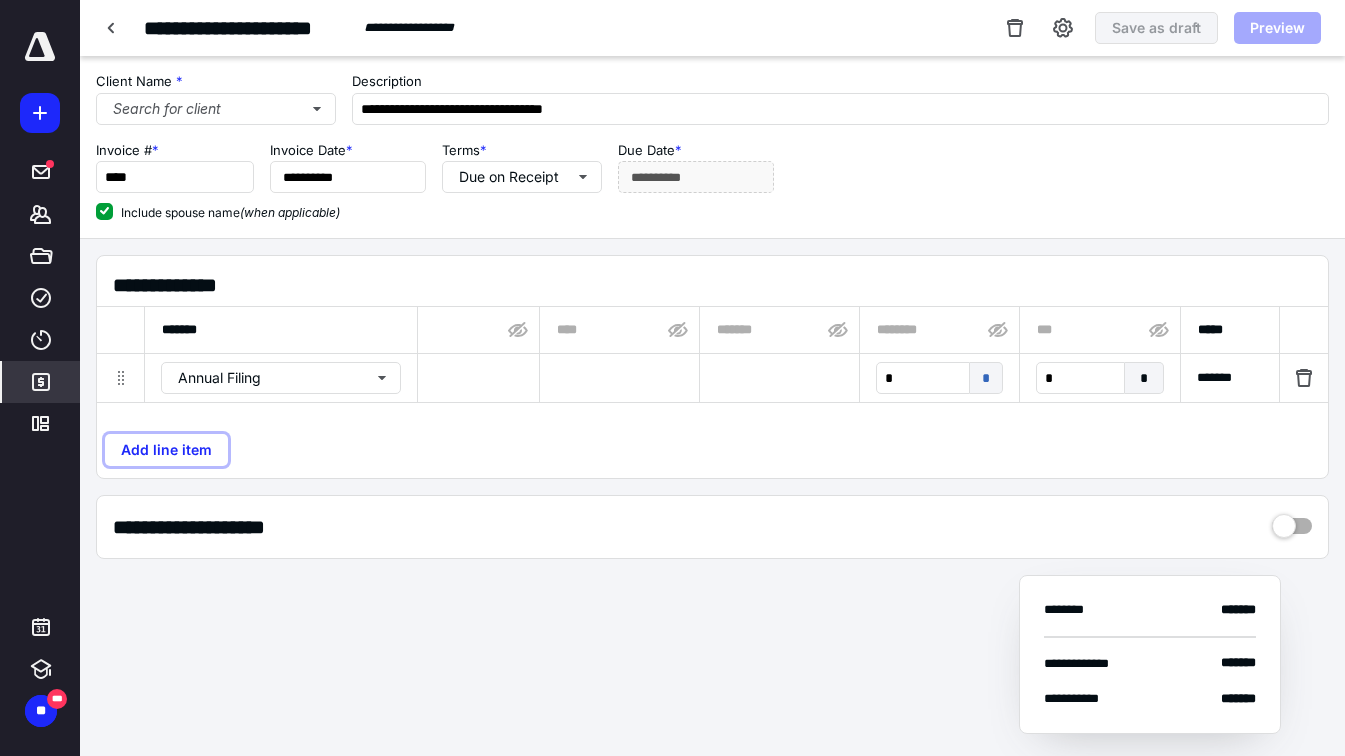 type 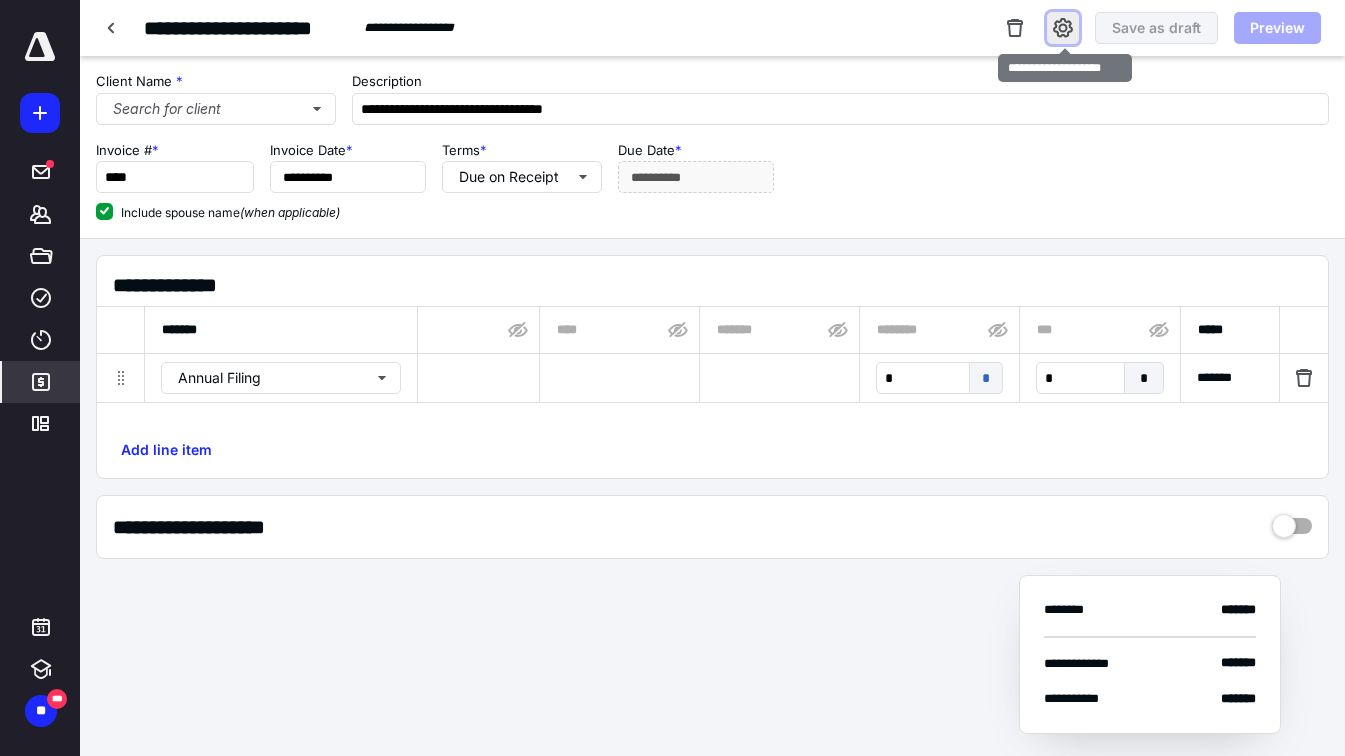 click at bounding box center [1063, 28] 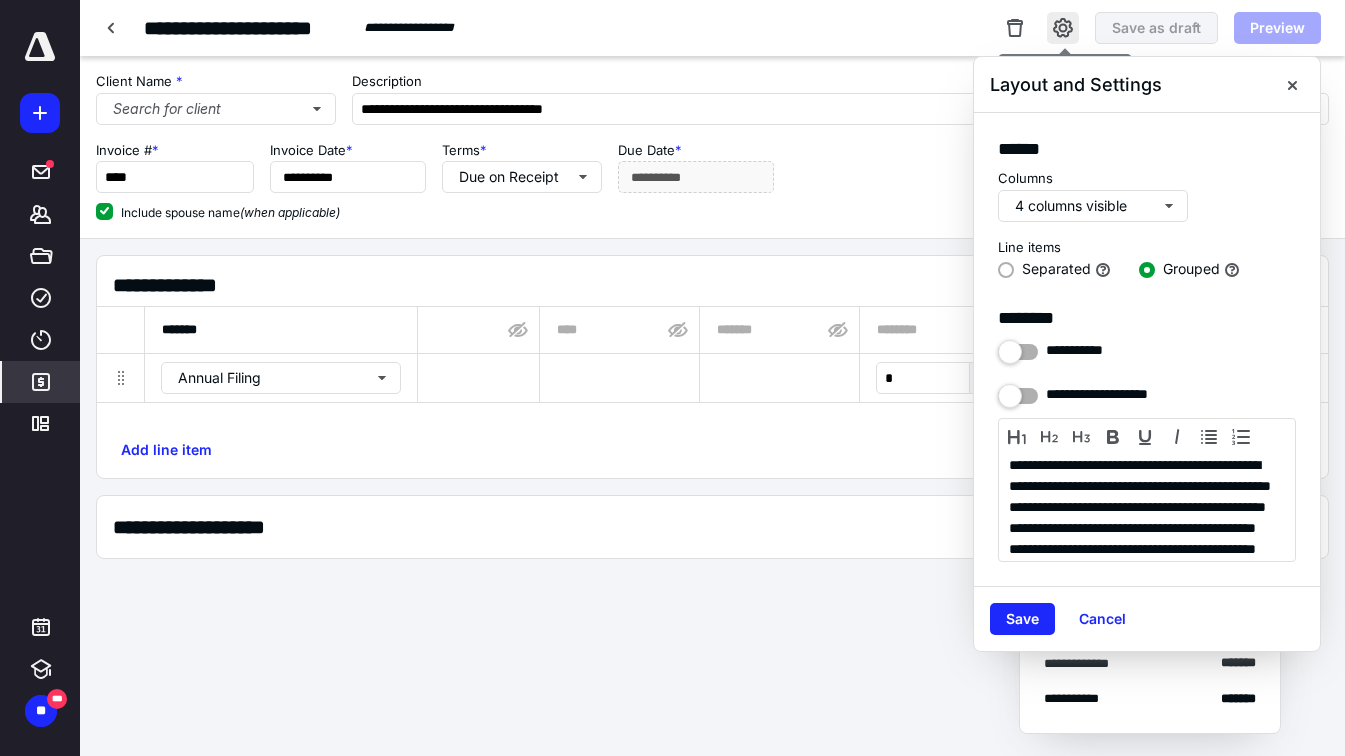 click at bounding box center [1063, 28] 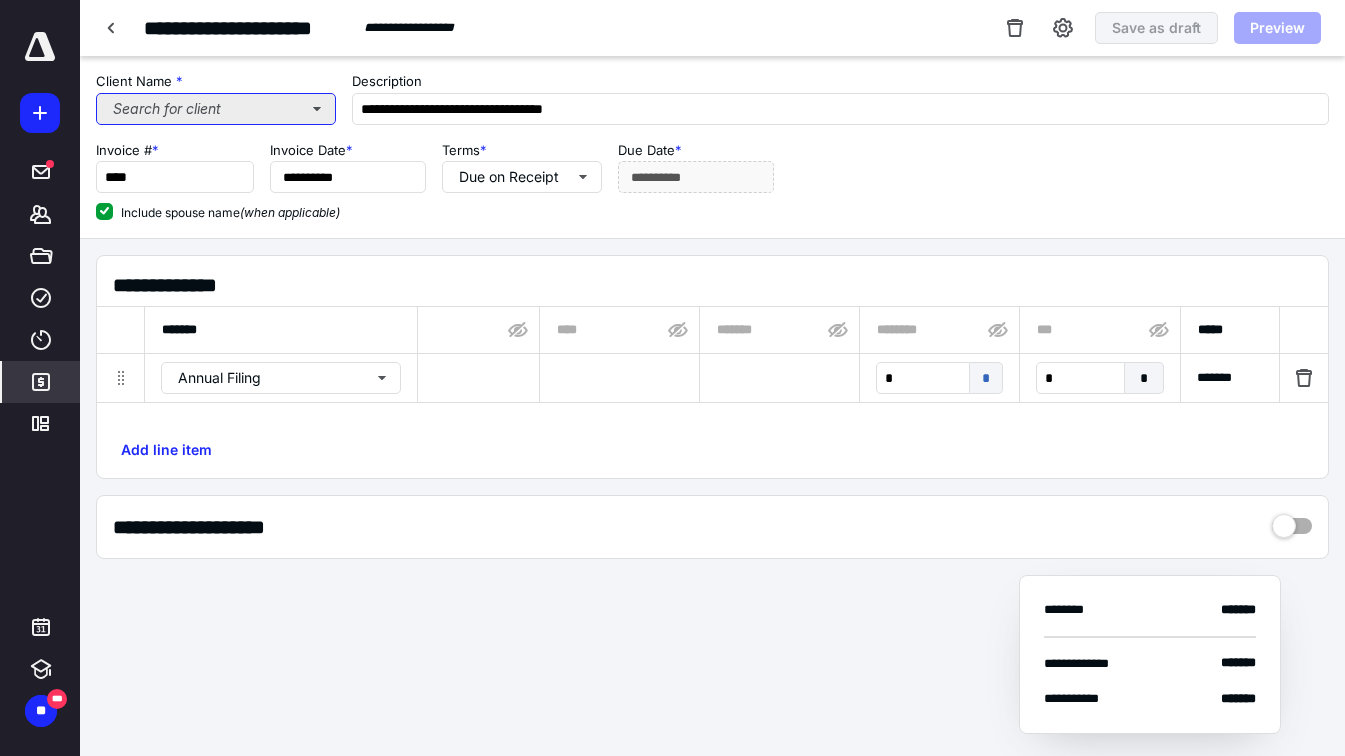 click on "Search for client" at bounding box center [216, 109] 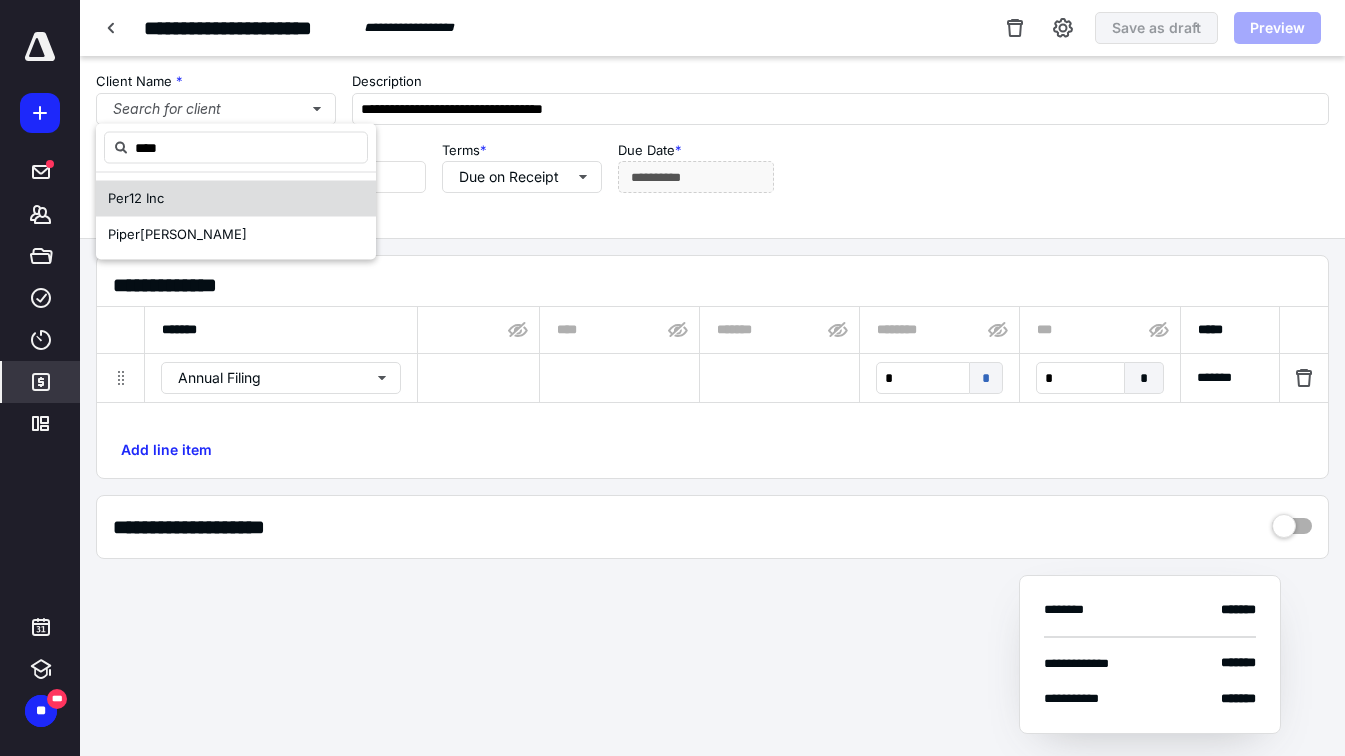 click on "Per  12 Inc" at bounding box center [236, 199] 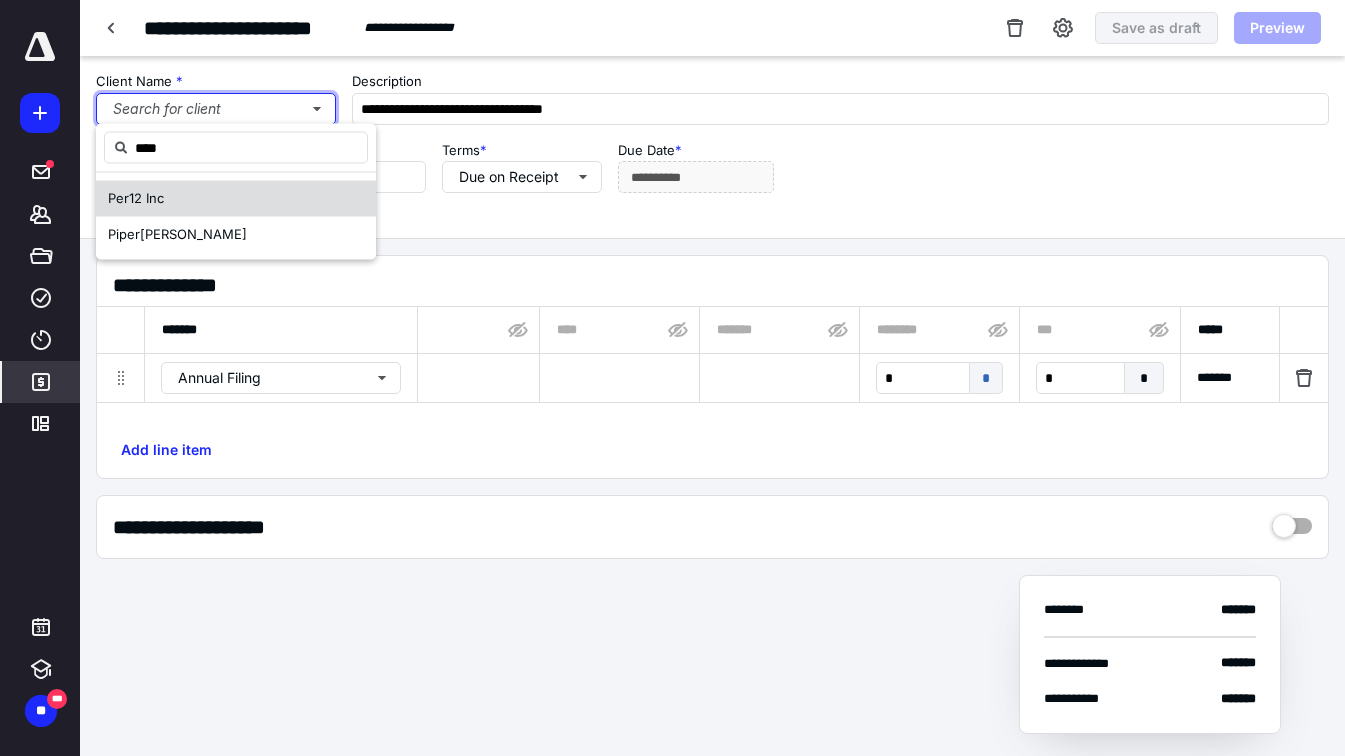 type 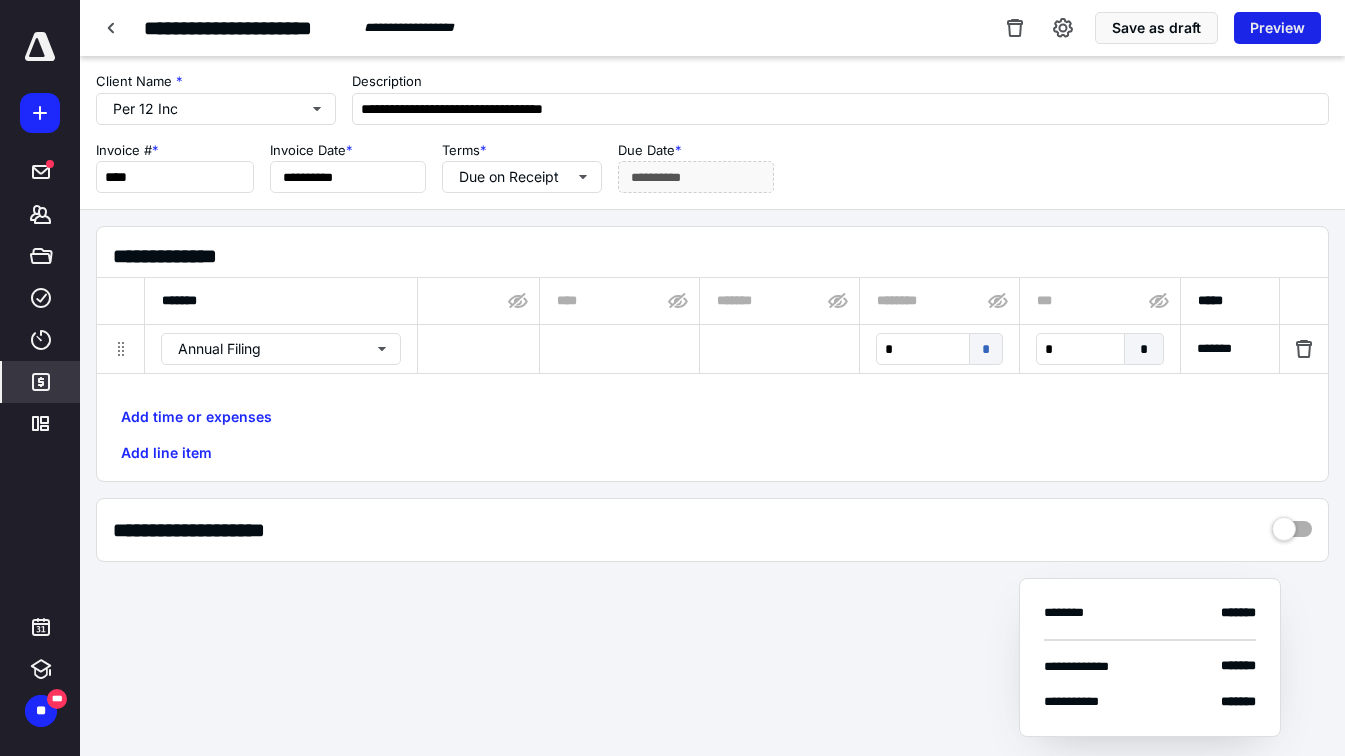 click on "Preview" at bounding box center (1277, 28) 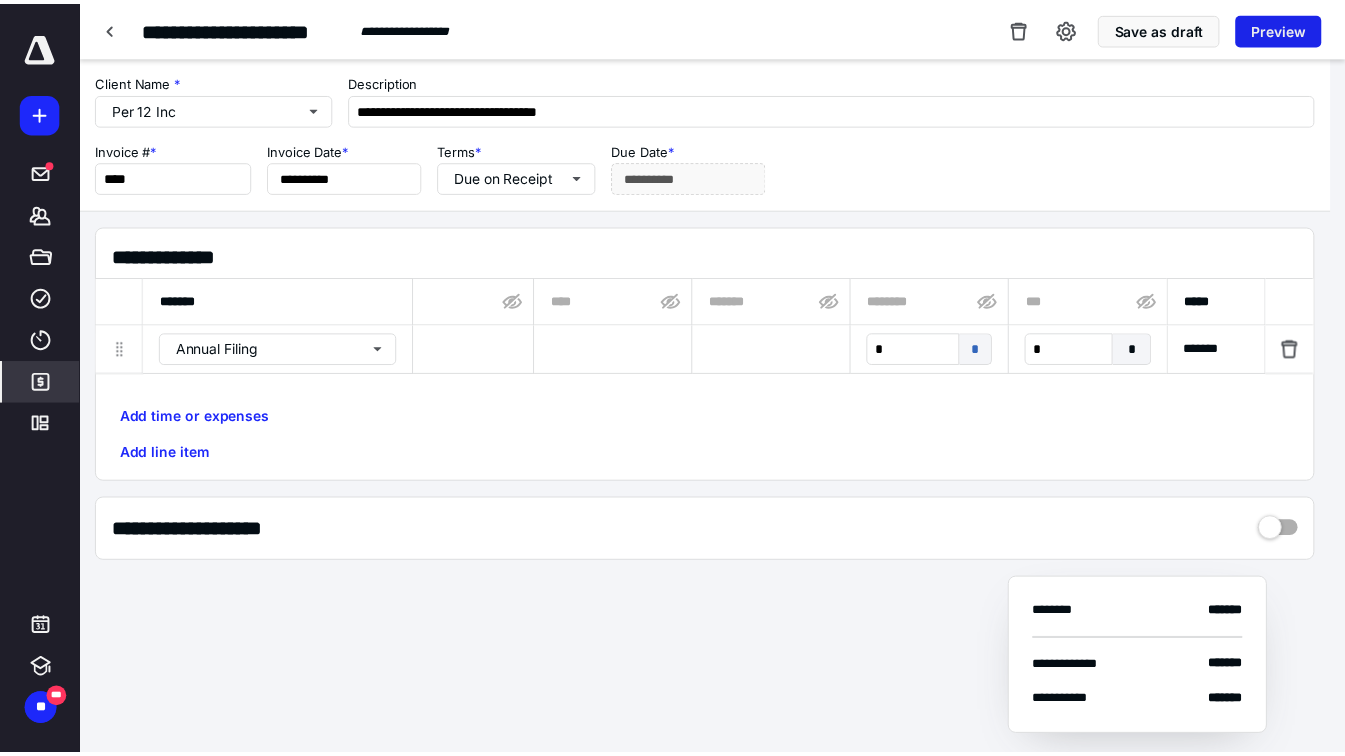 scroll, scrollTop: 0, scrollLeft: 1203, axis: horizontal 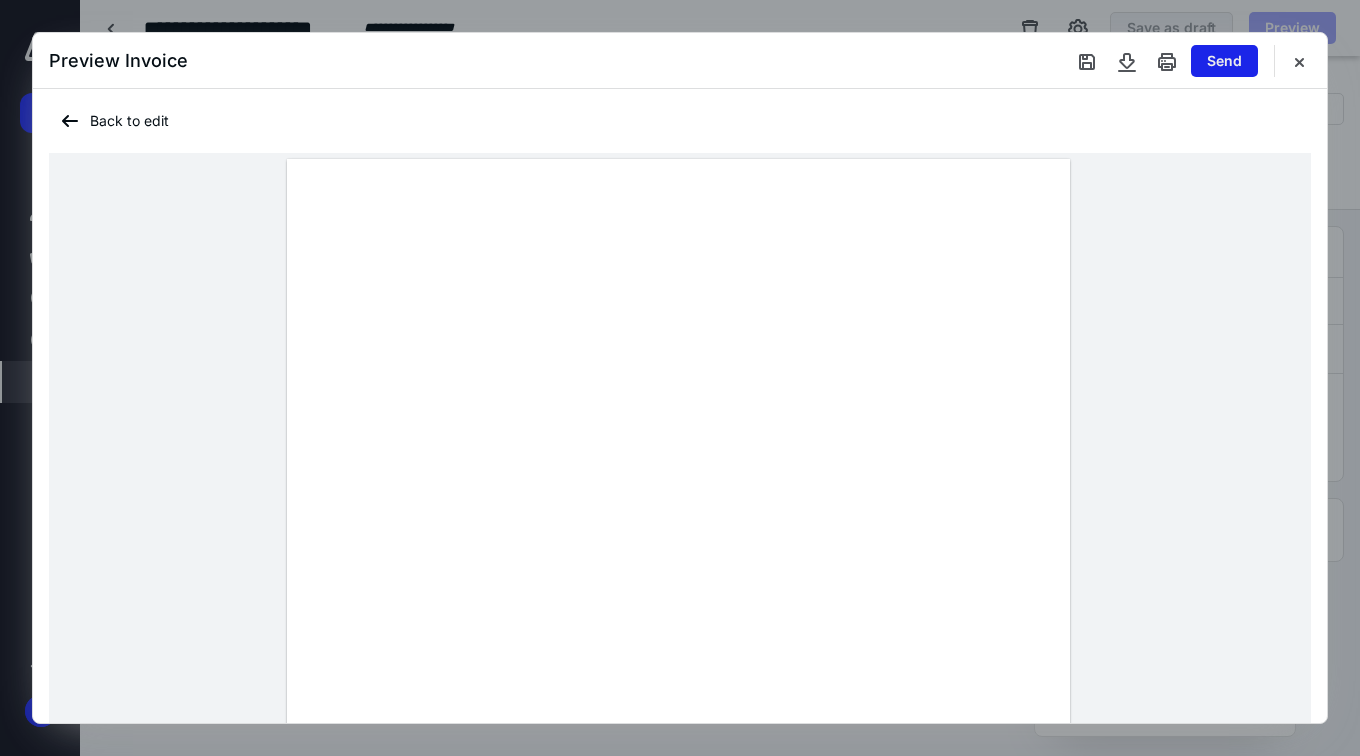 click on "Send" at bounding box center [1224, 61] 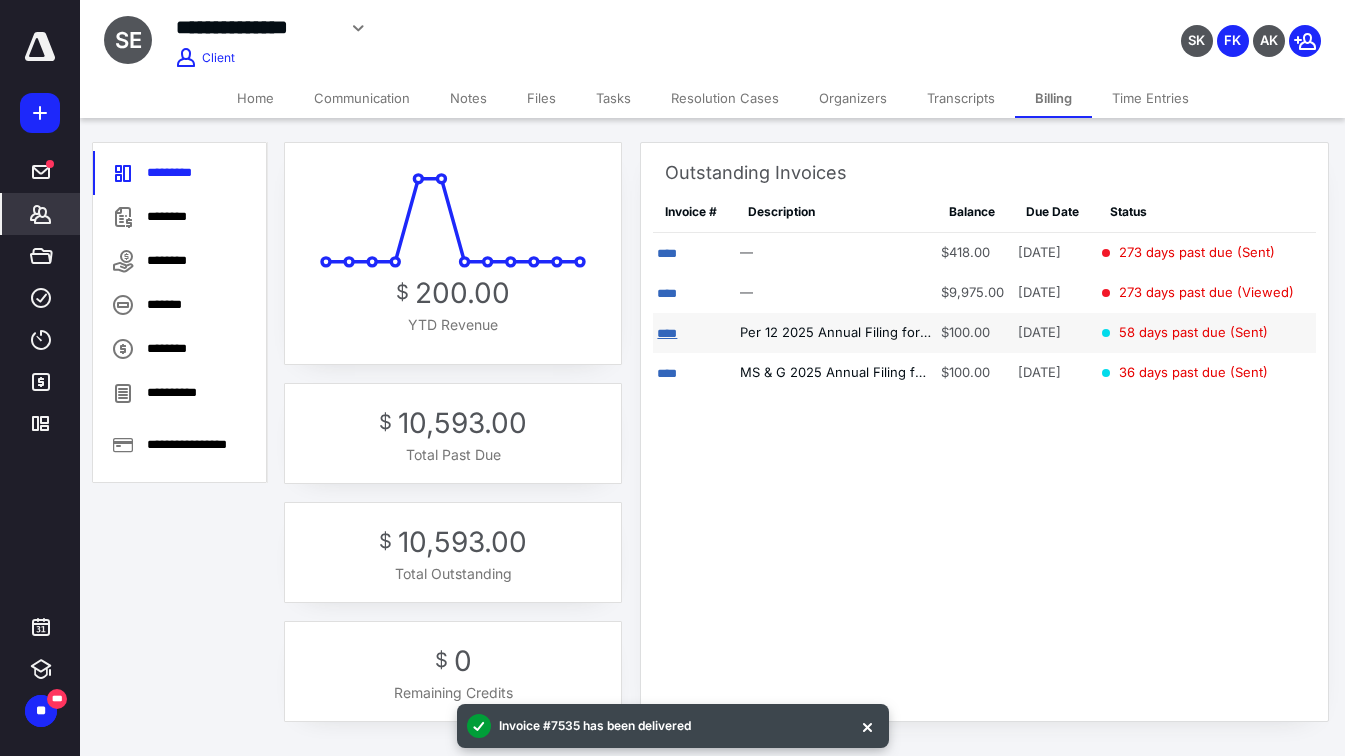 click on "****" at bounding box center [667, 333] 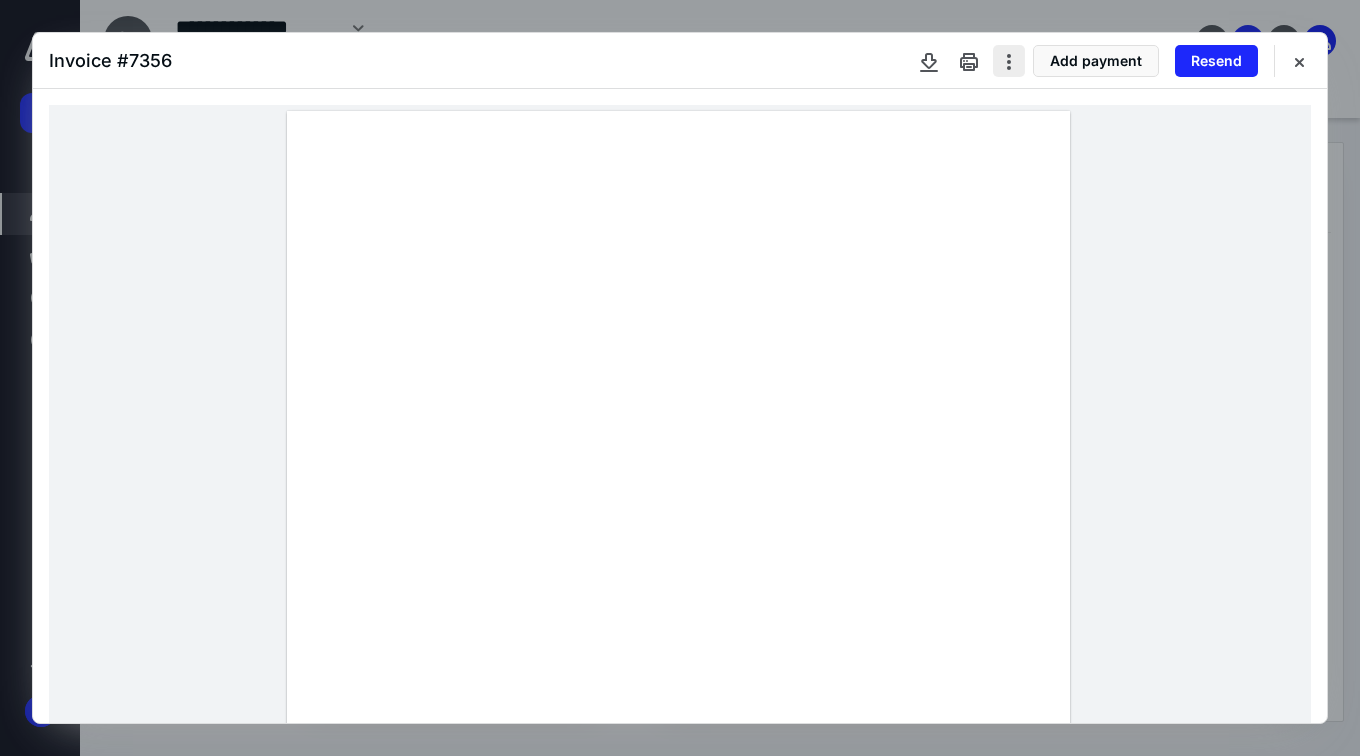 click at bounding box center (1009, 61) 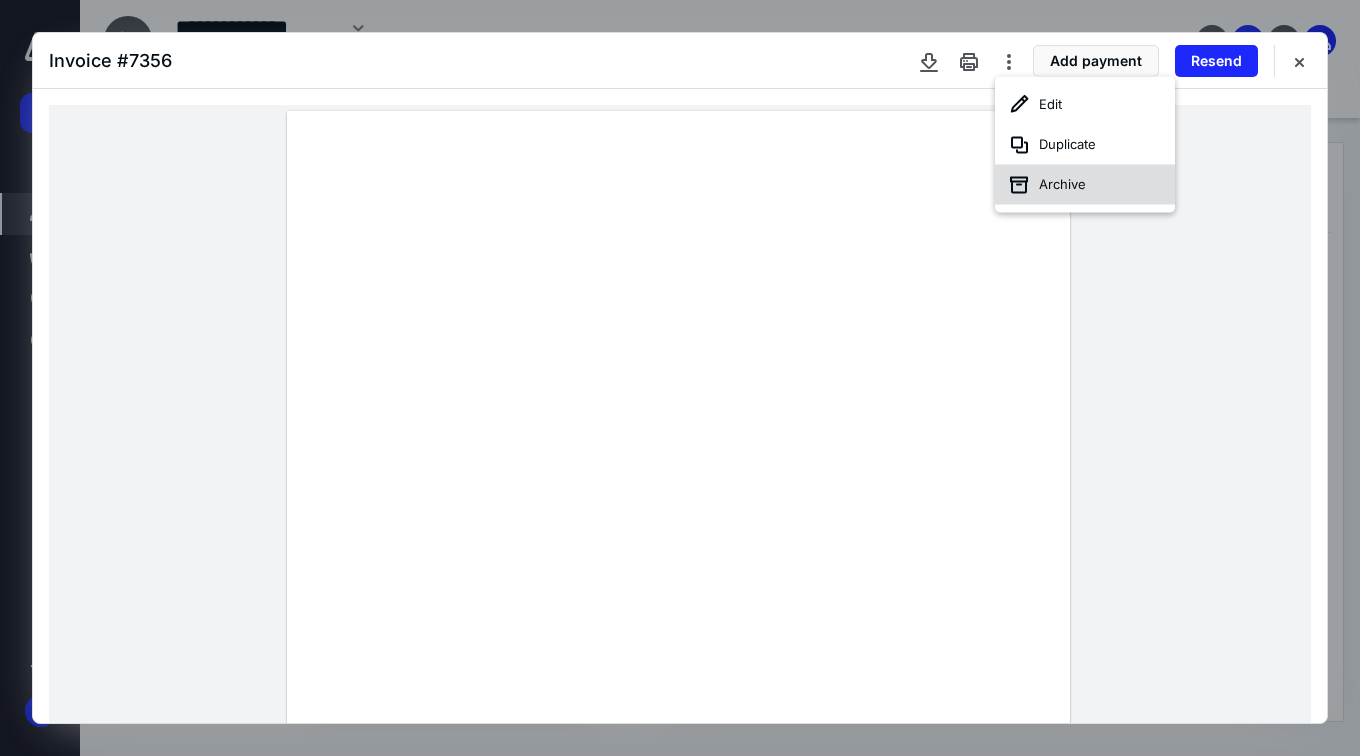 click on "Archive" at bounding box center (1085, 185) 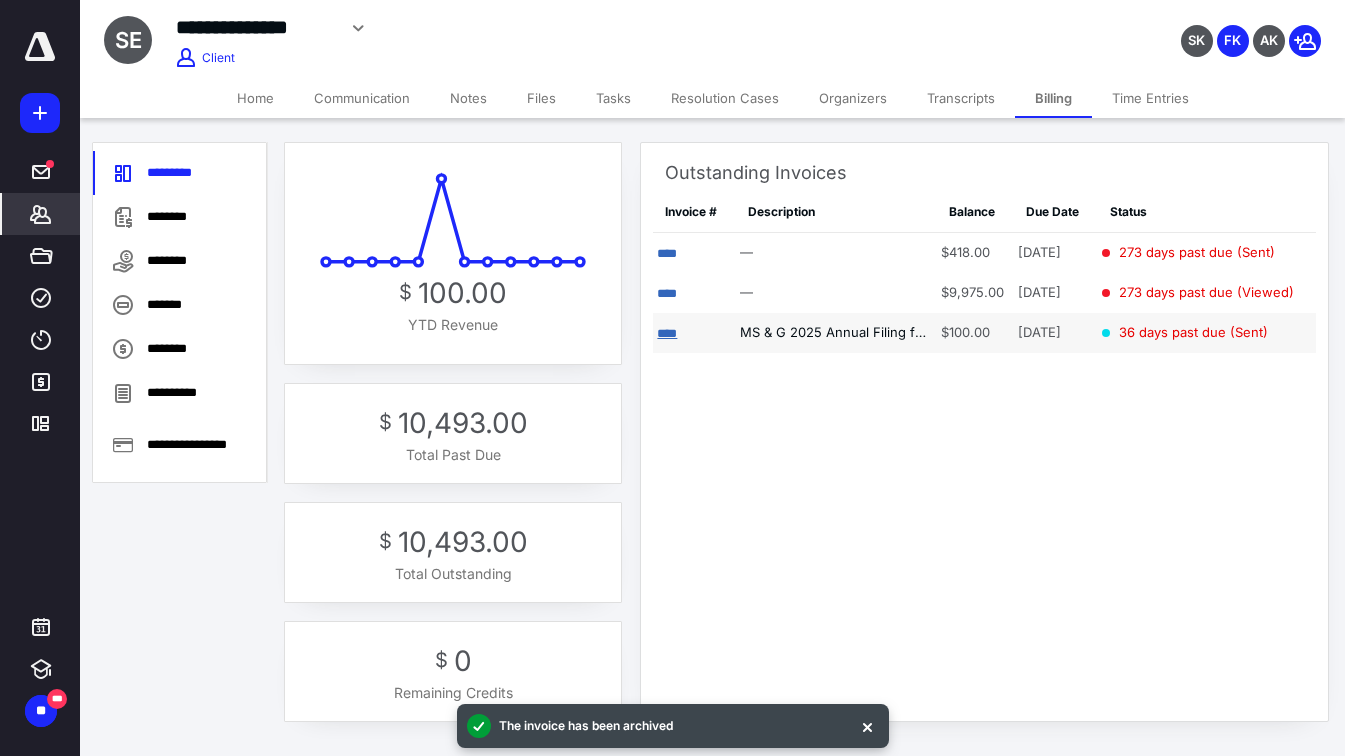 click on "****" at bounding box center (667, 333) 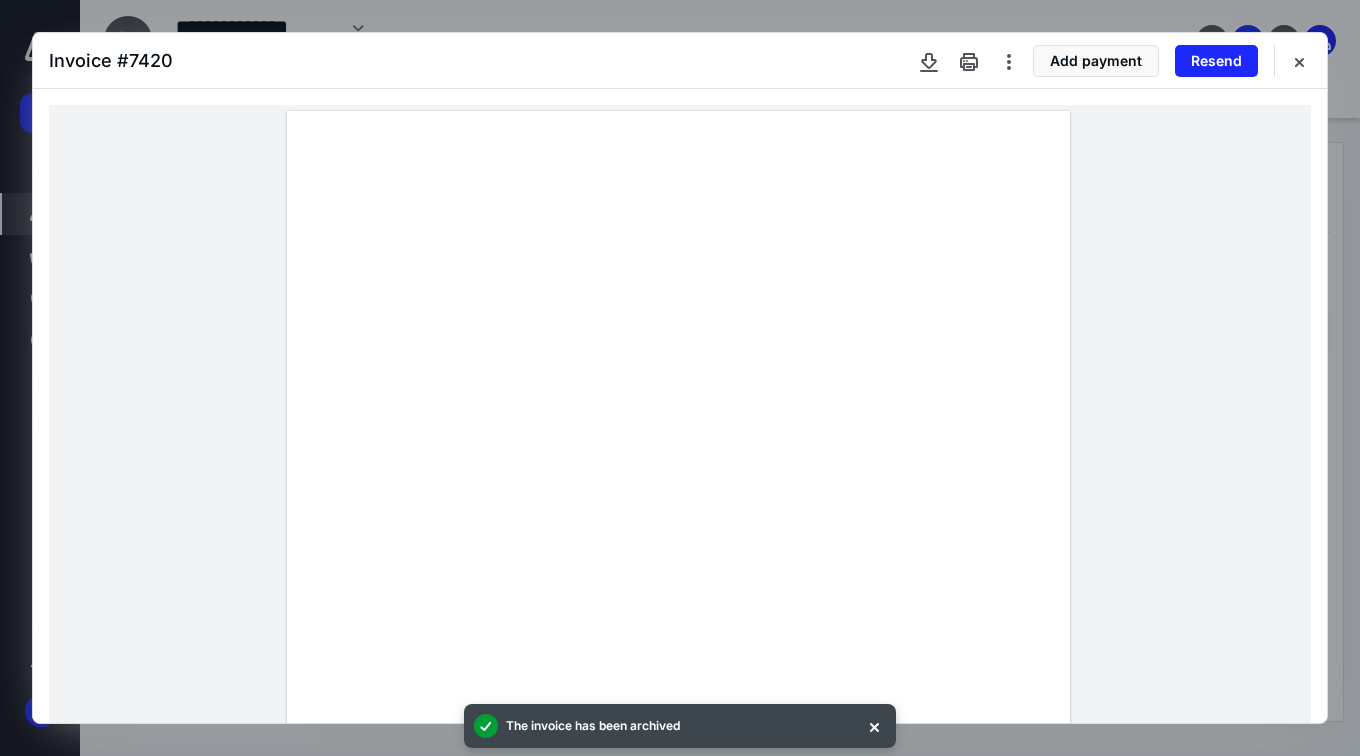 click at bounding box center [678, 618] 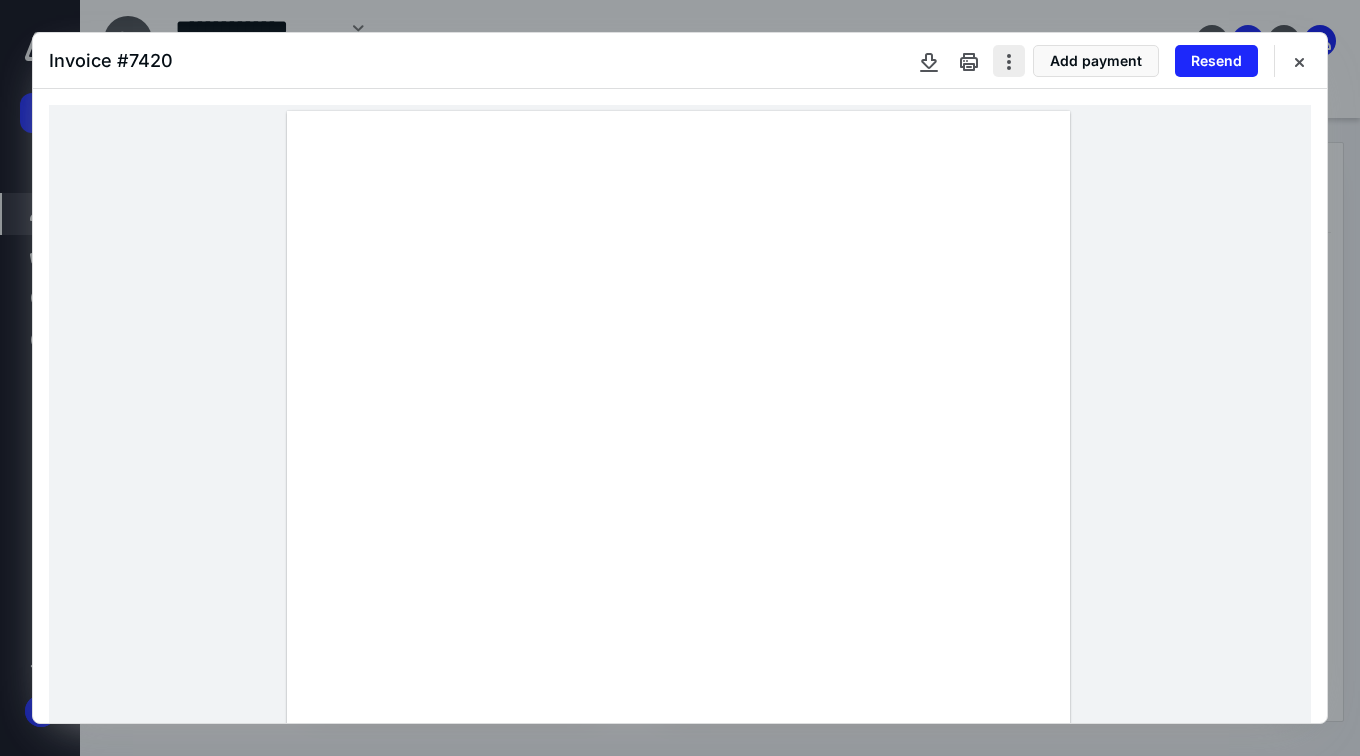 click at bounding box center [1009, 61] 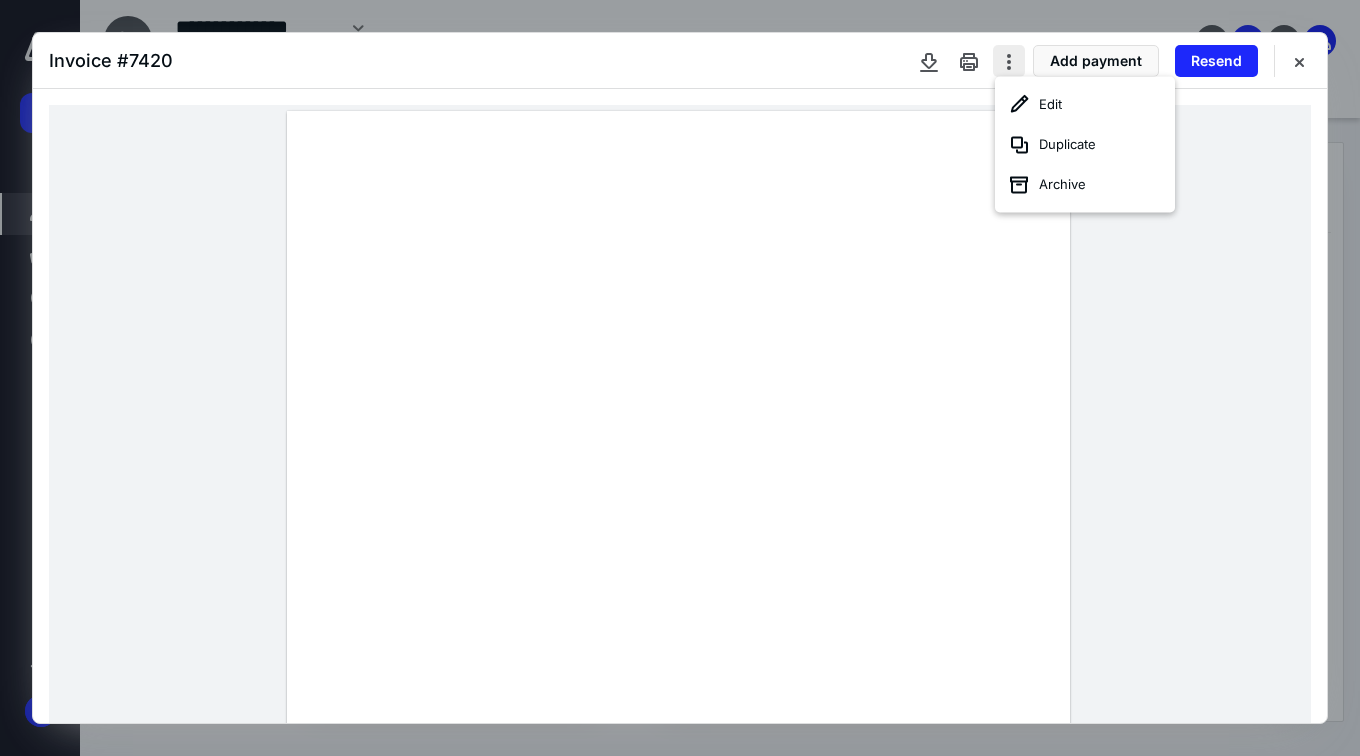 click at bounding box center (1009, 61) 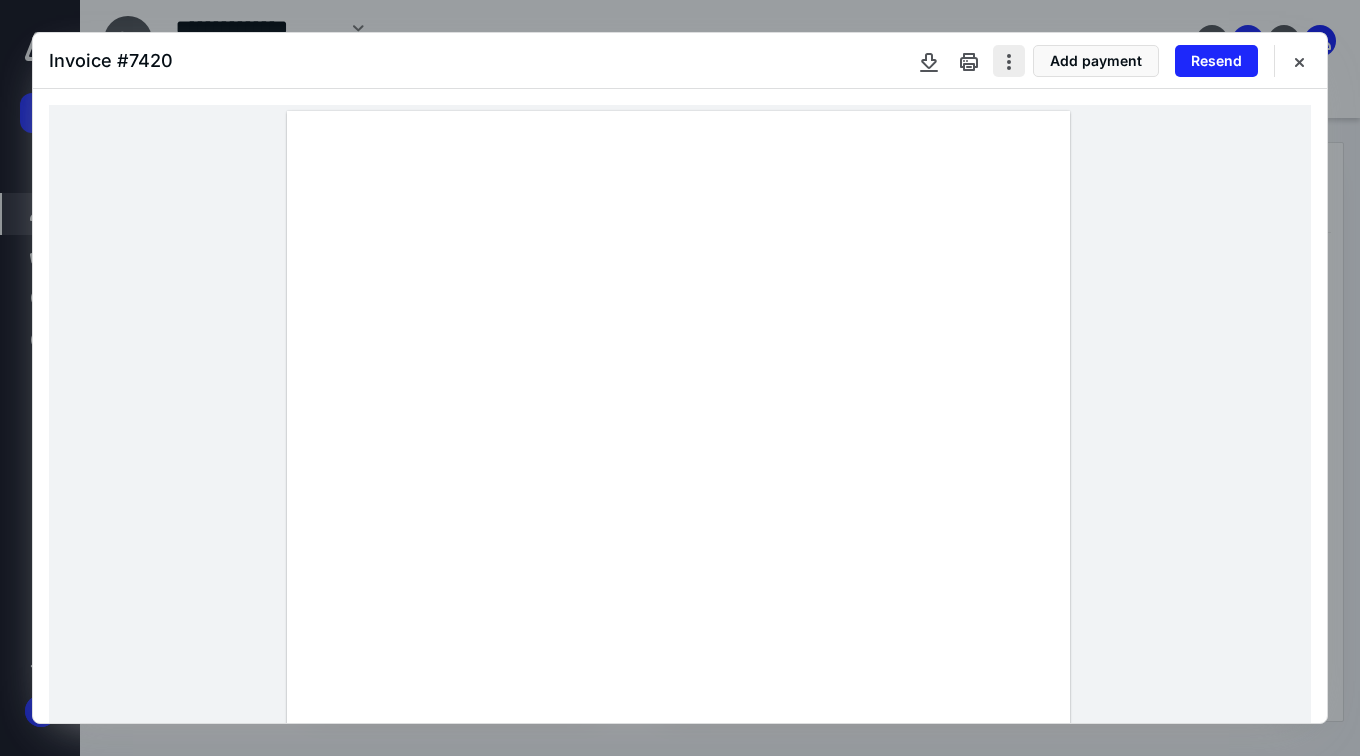 click at bounding box center [1009, 61] 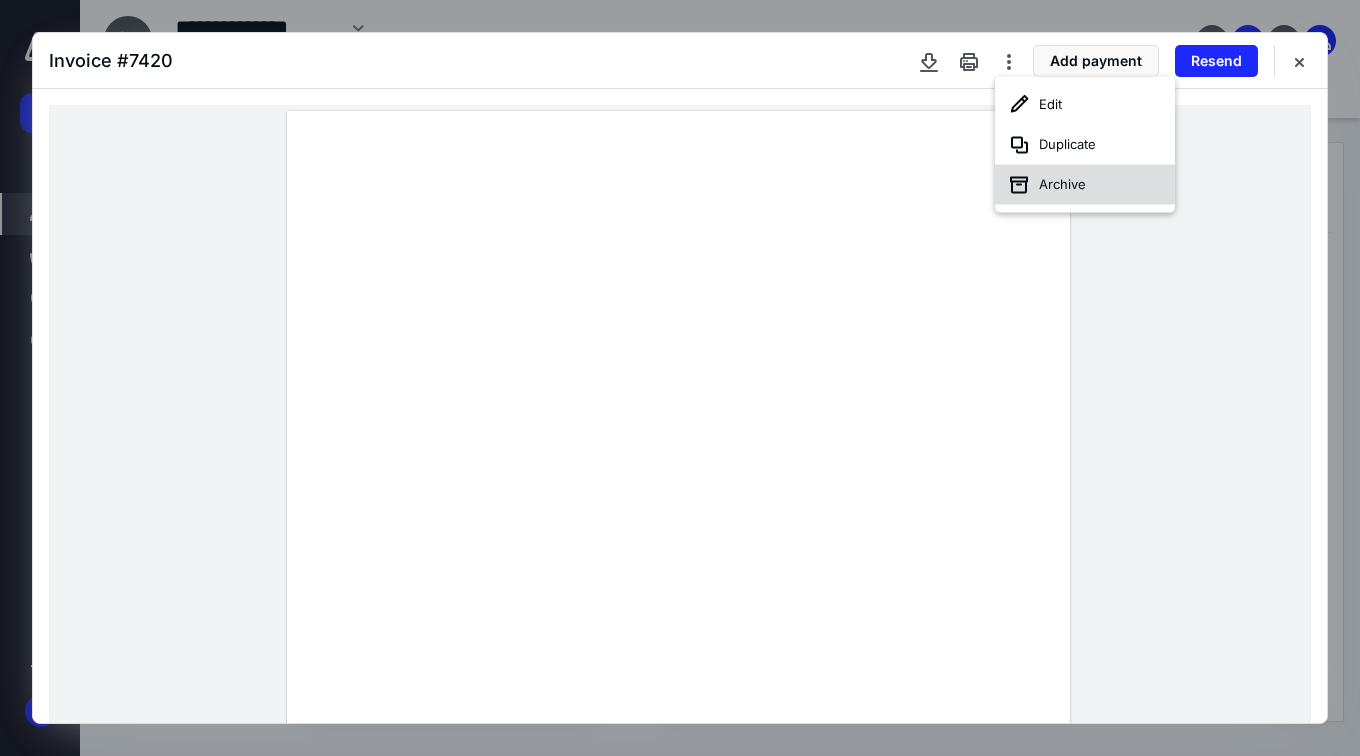 click on "Archive" at bounding box center [1085, 185] 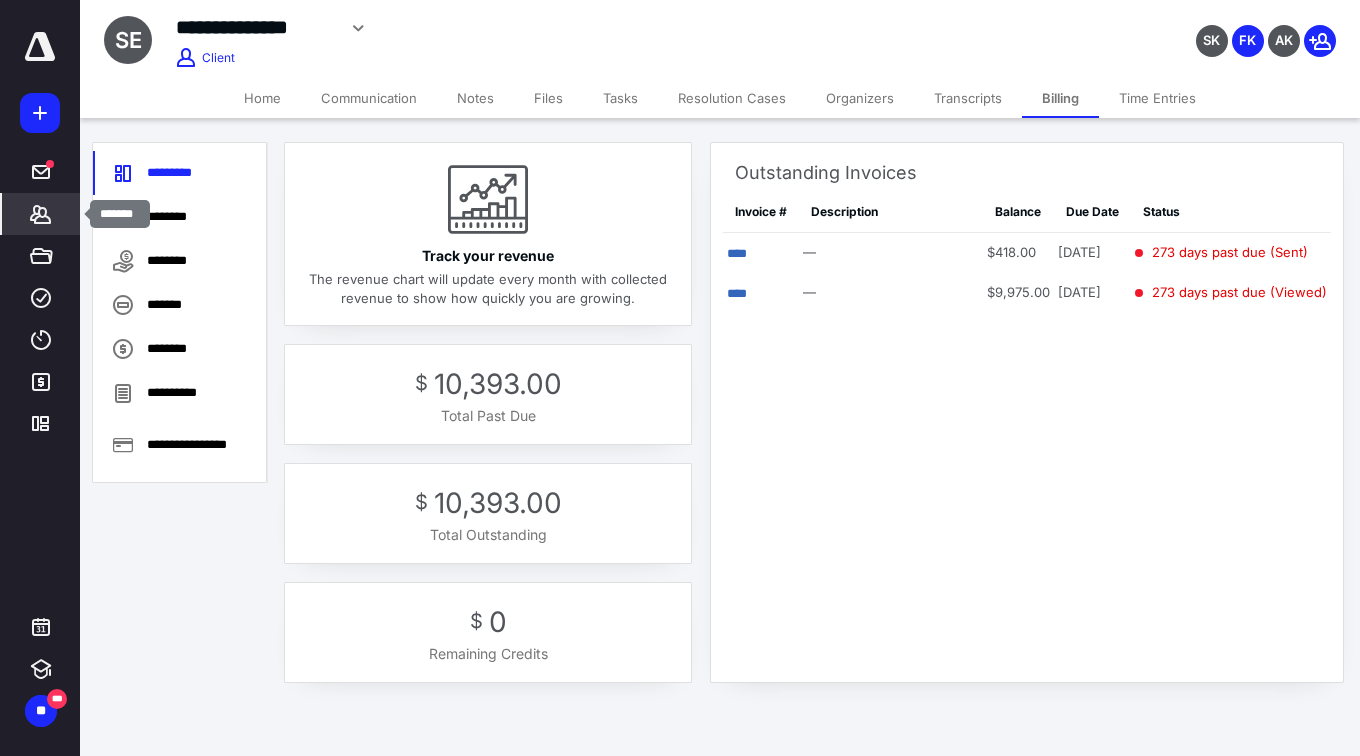 click 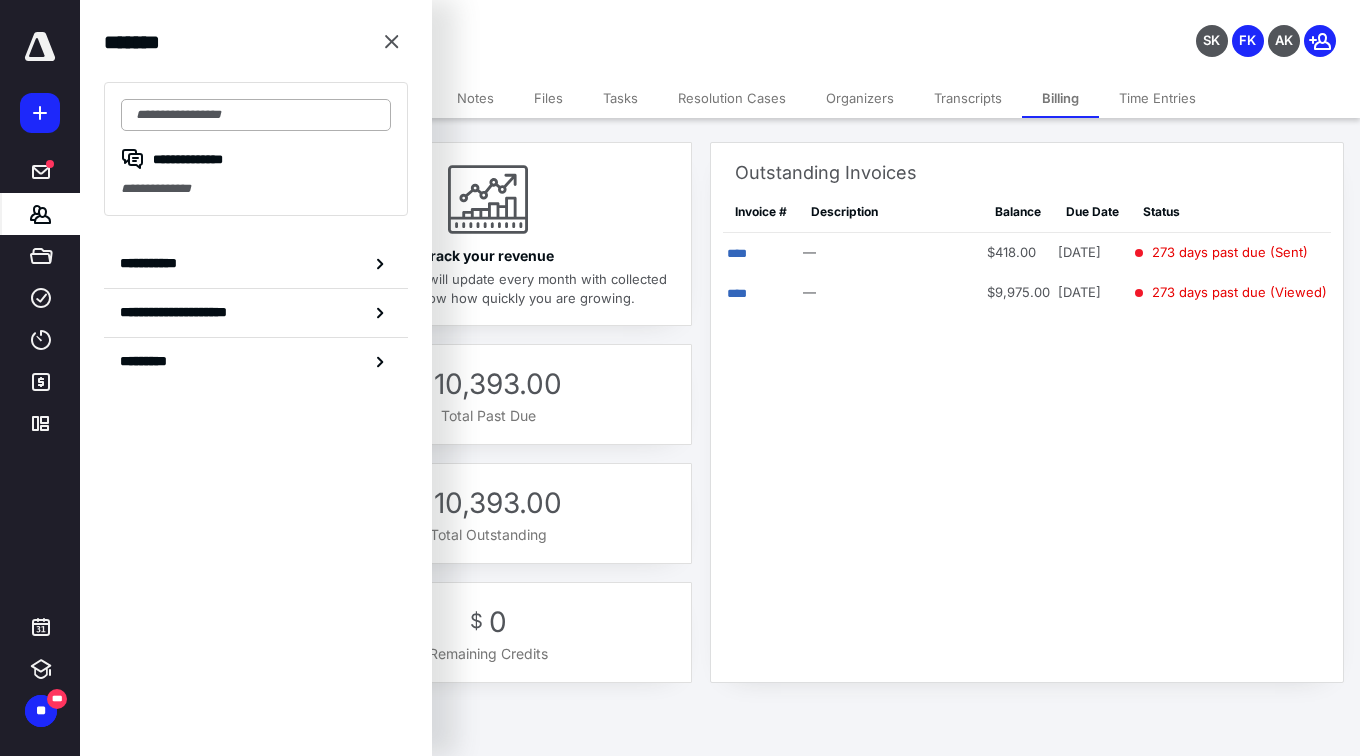 click at bounding box center [256, 115] 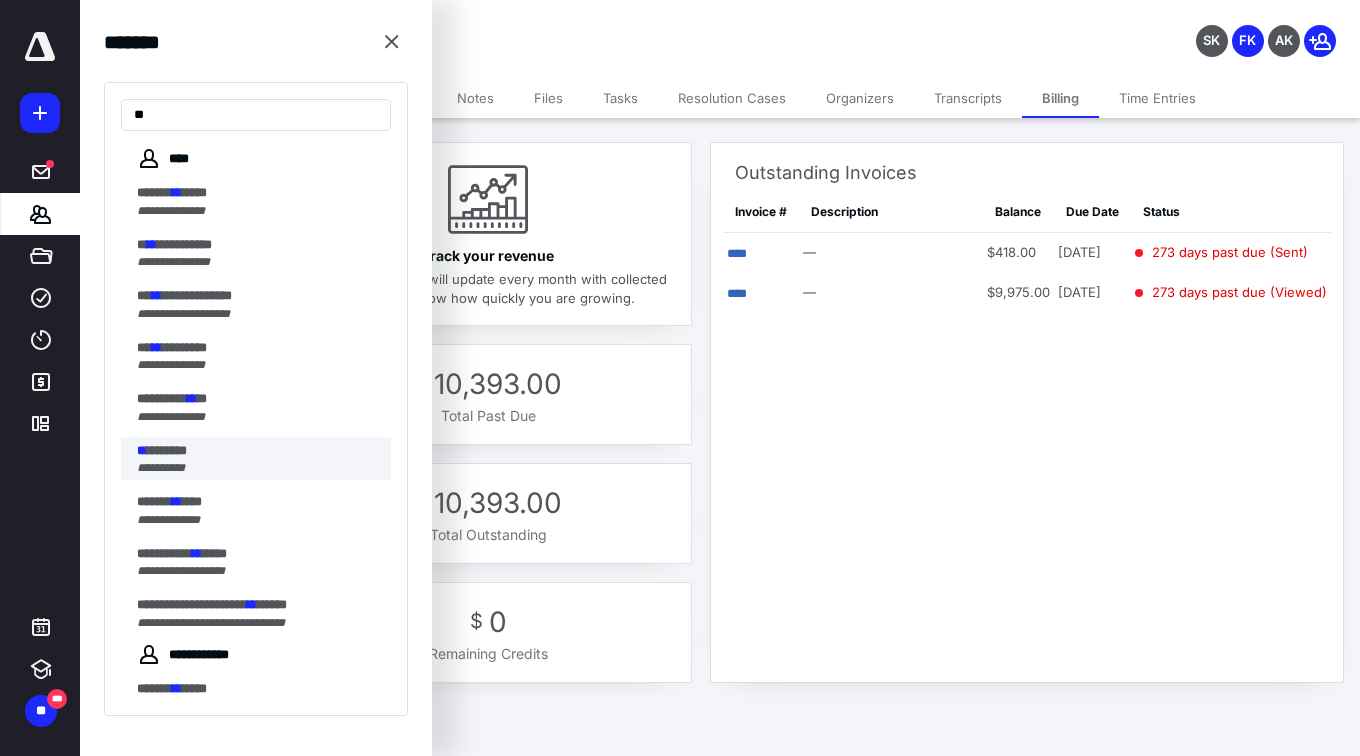 type on "**" 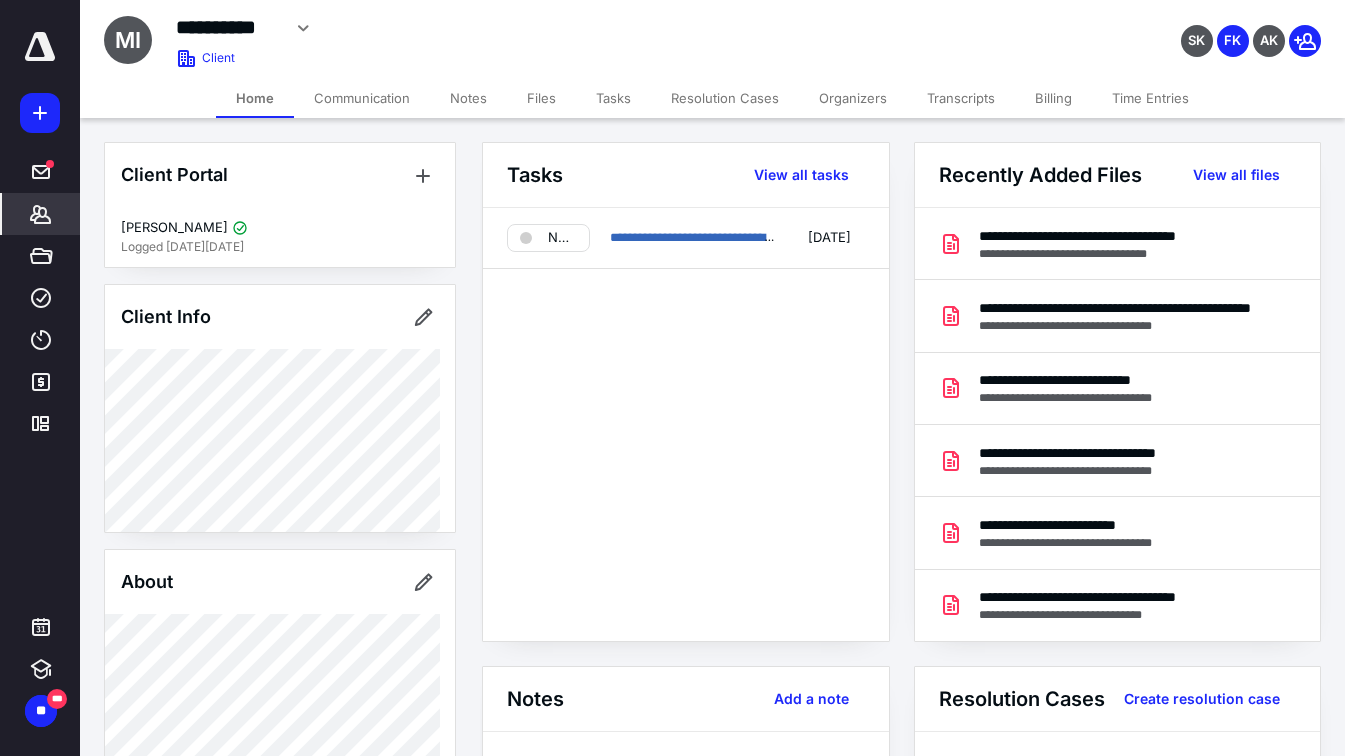 click on "Billing" at bounding box center [1053, 98] 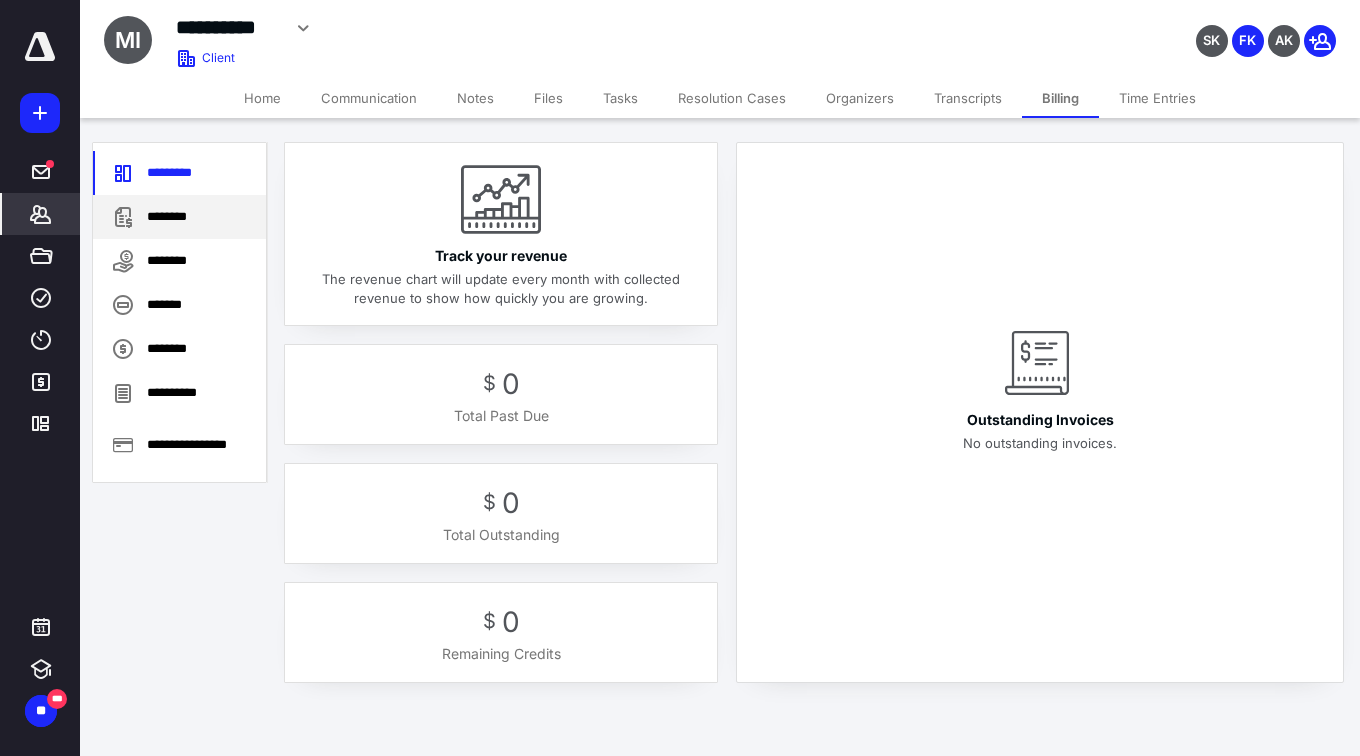 click on "********" at bounding box center (179, 217) 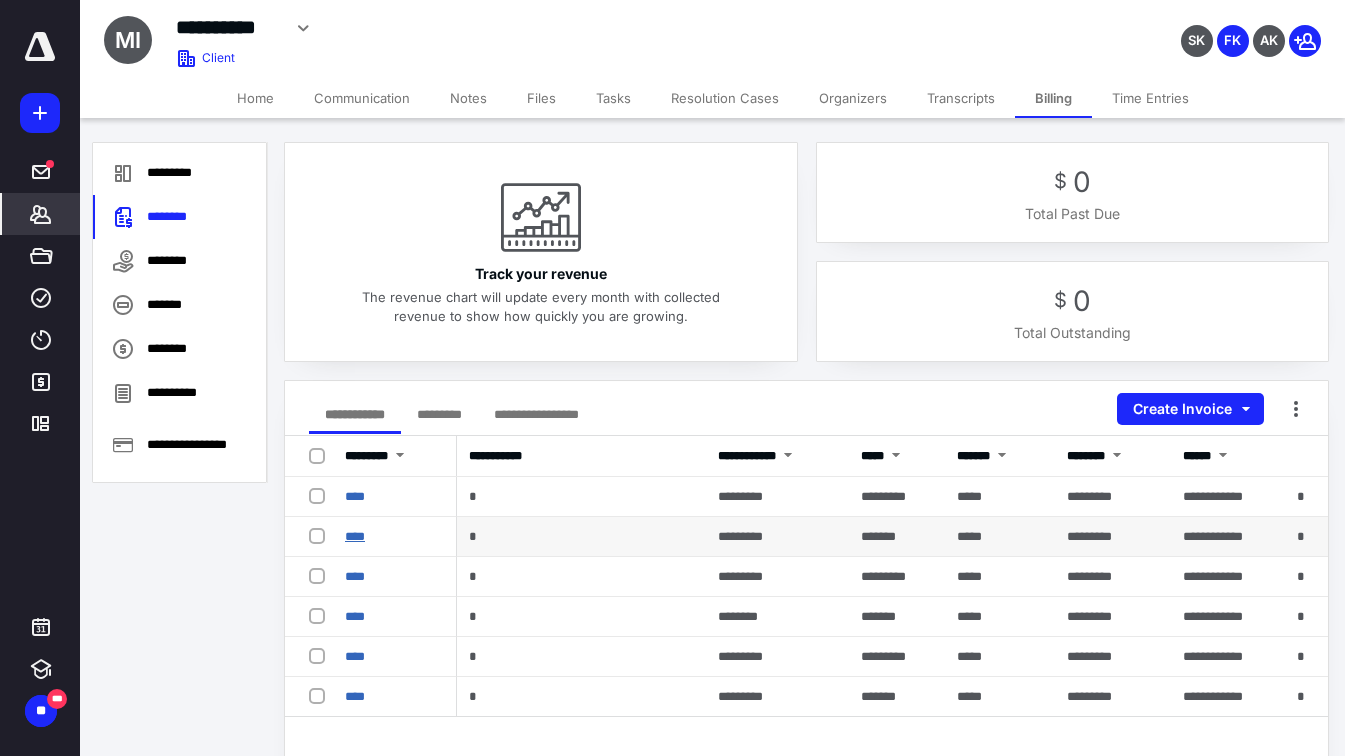 click on "****" at bounding box center [355, 536] 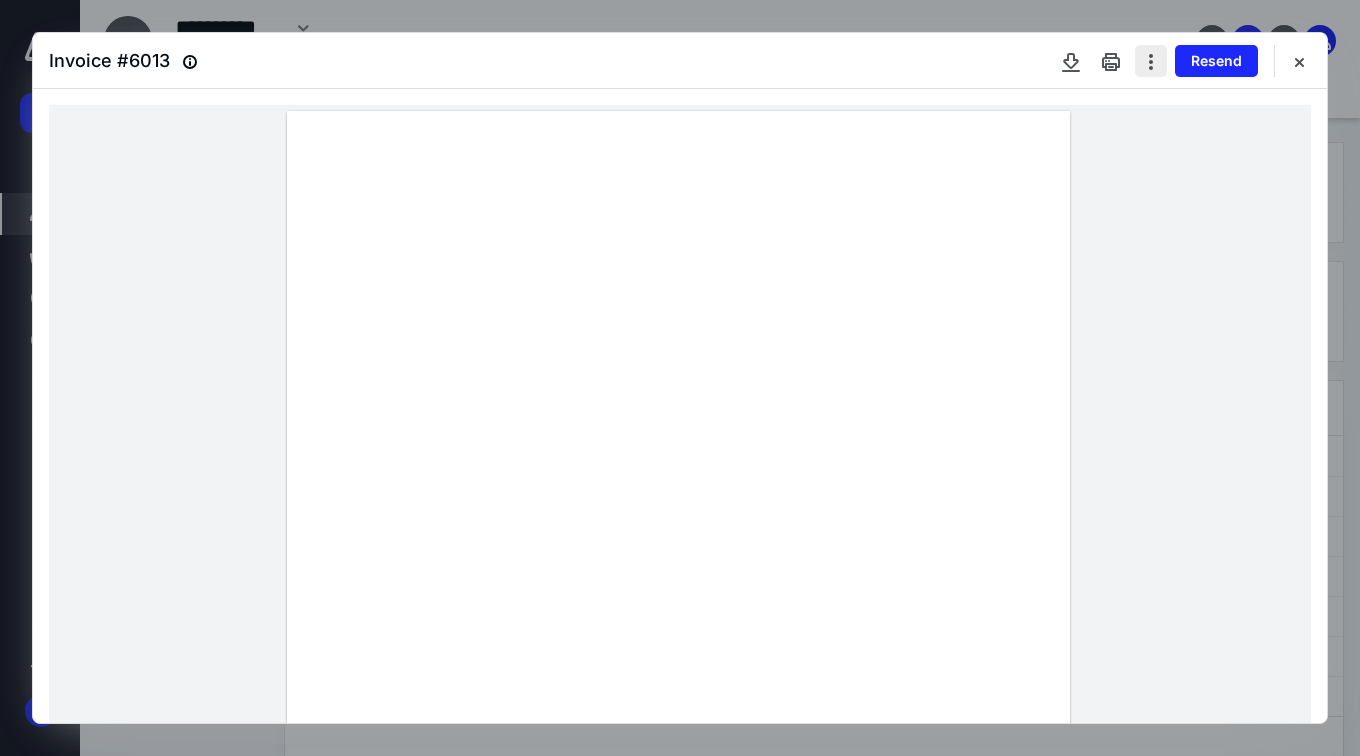 click at bounding box center (1151, 61) 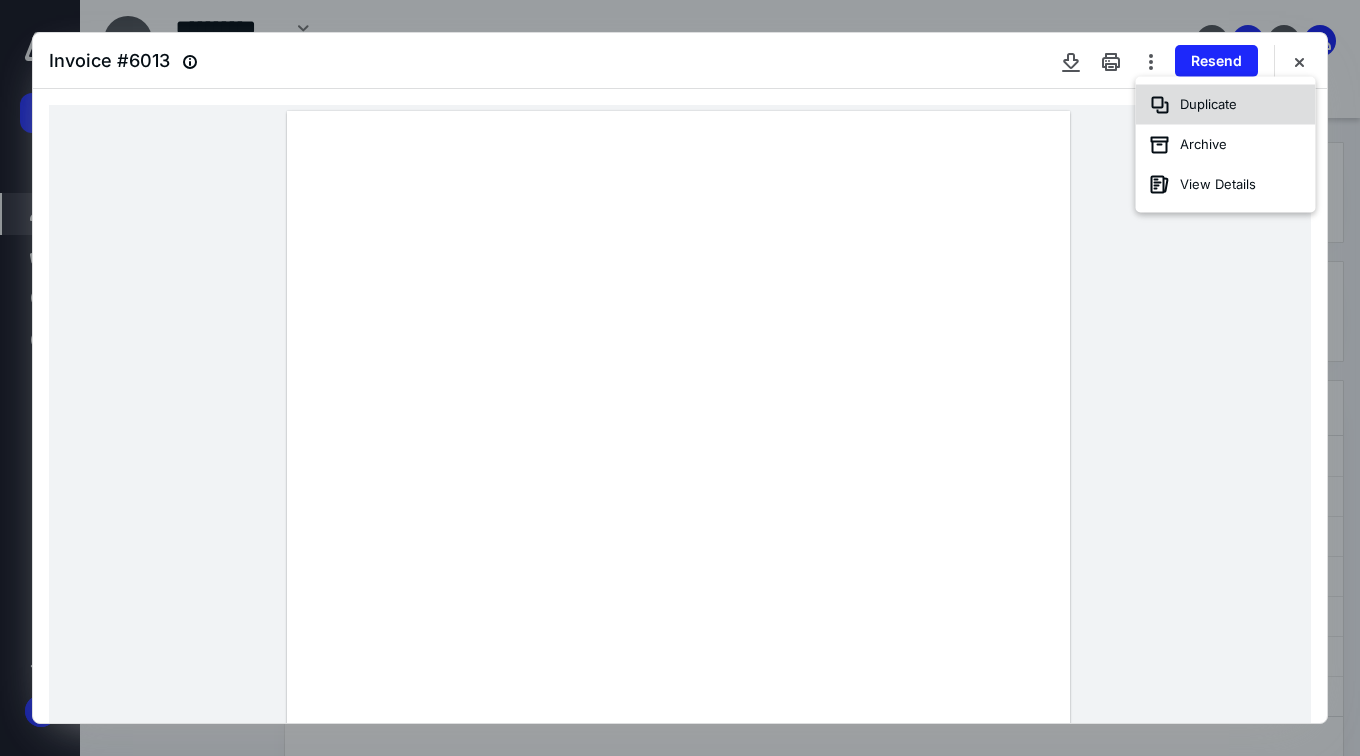 click on "Duplicate" at bounding box center (1226, 105) 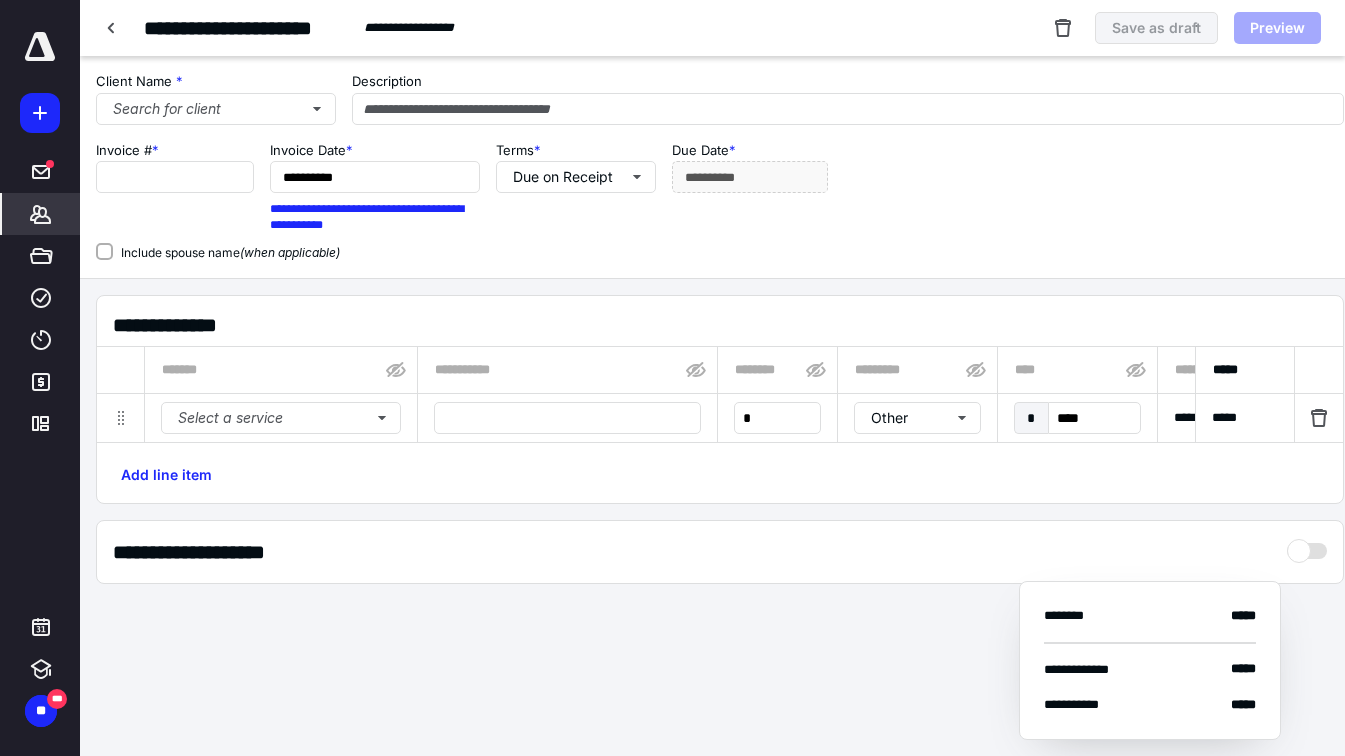 type on "****" 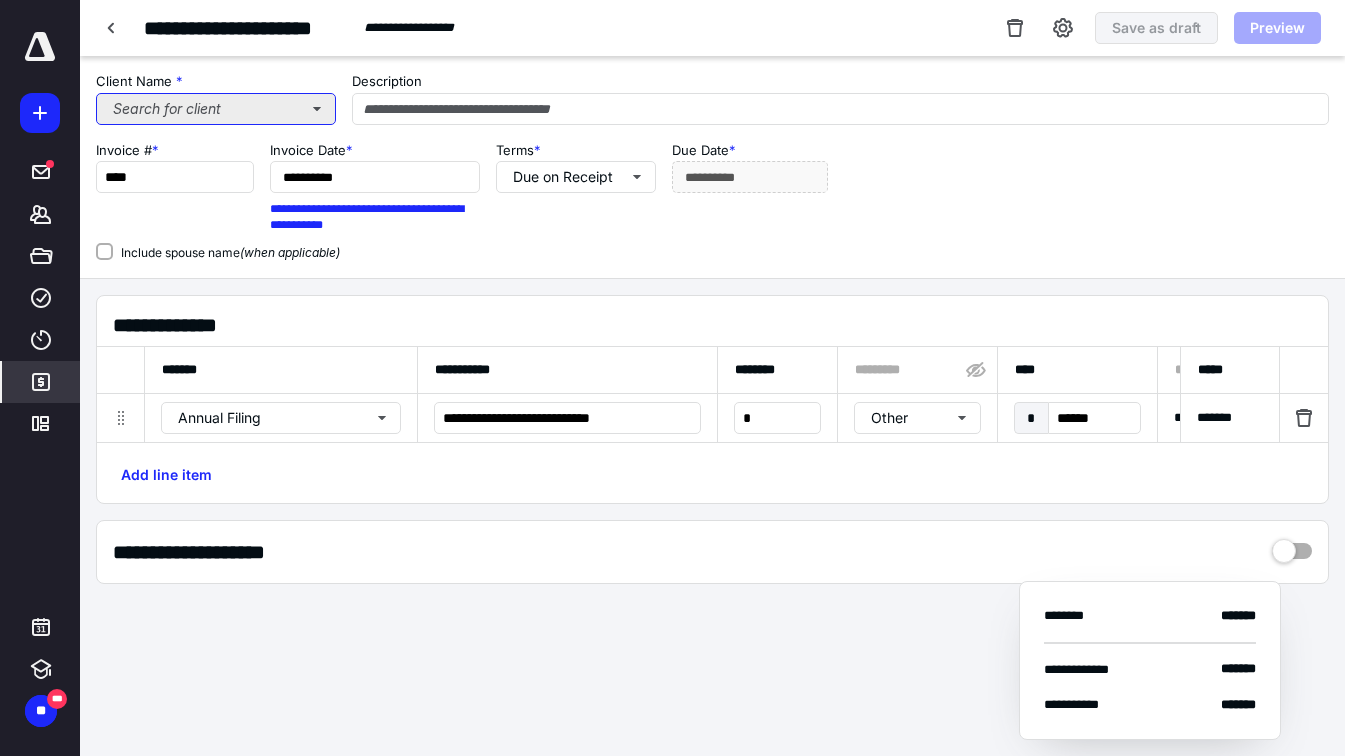 click on "Search for client" at bounding box center [216, 109] 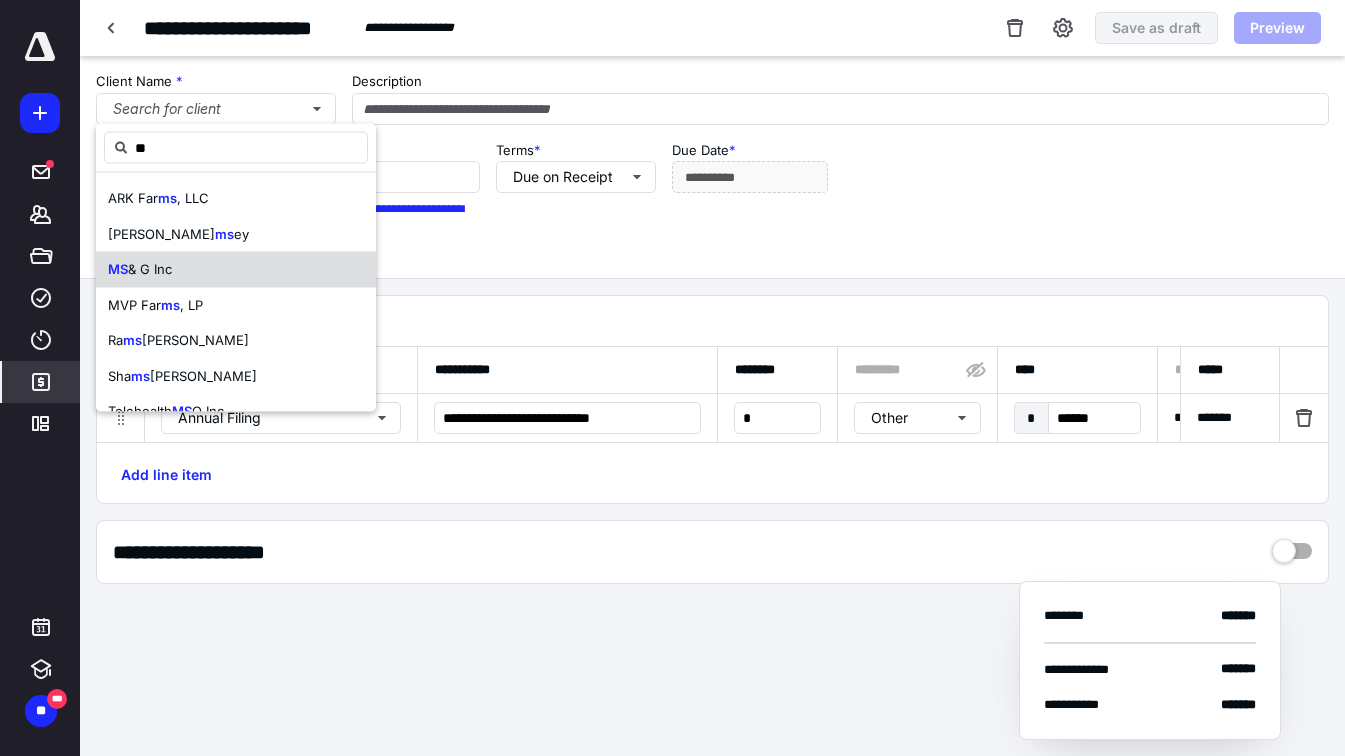 click on "MS  & G Inc" at bounding box center [140, 270] 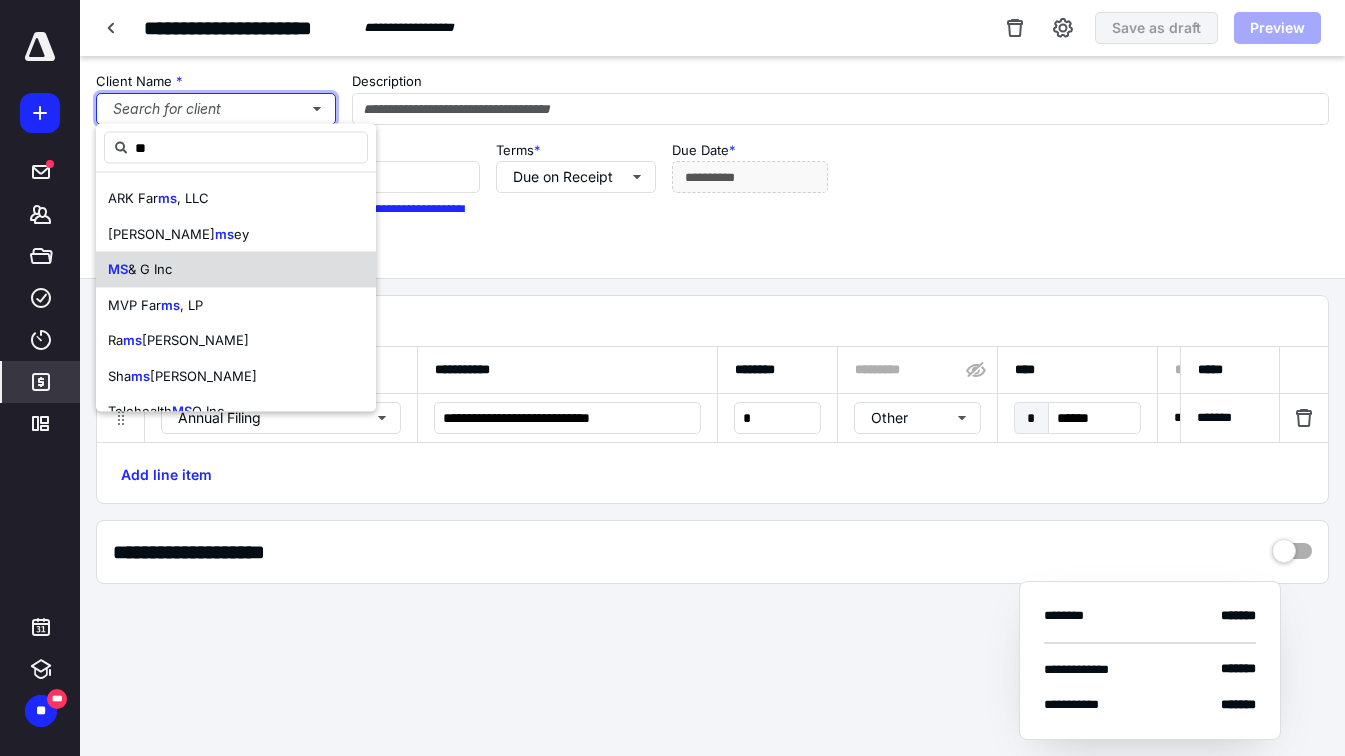 type 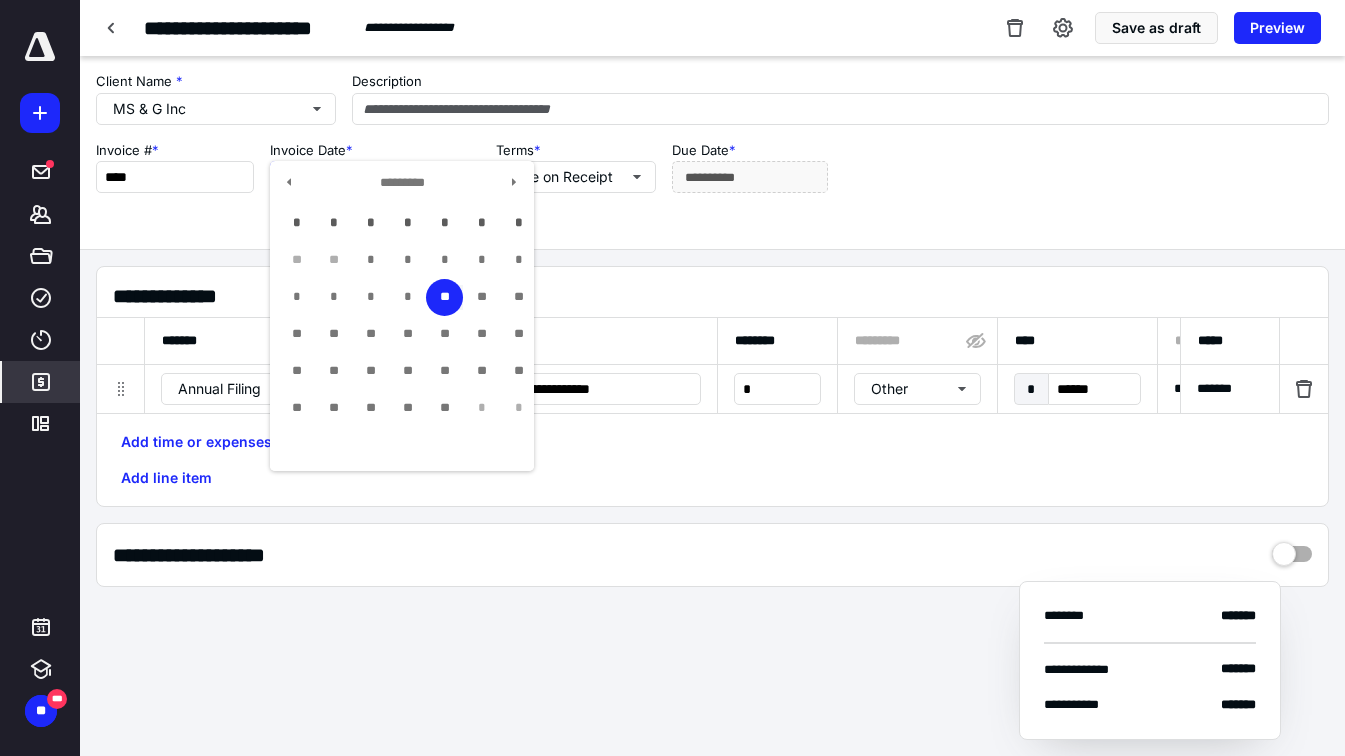 click on "**********" at bounding box center [375, 177] 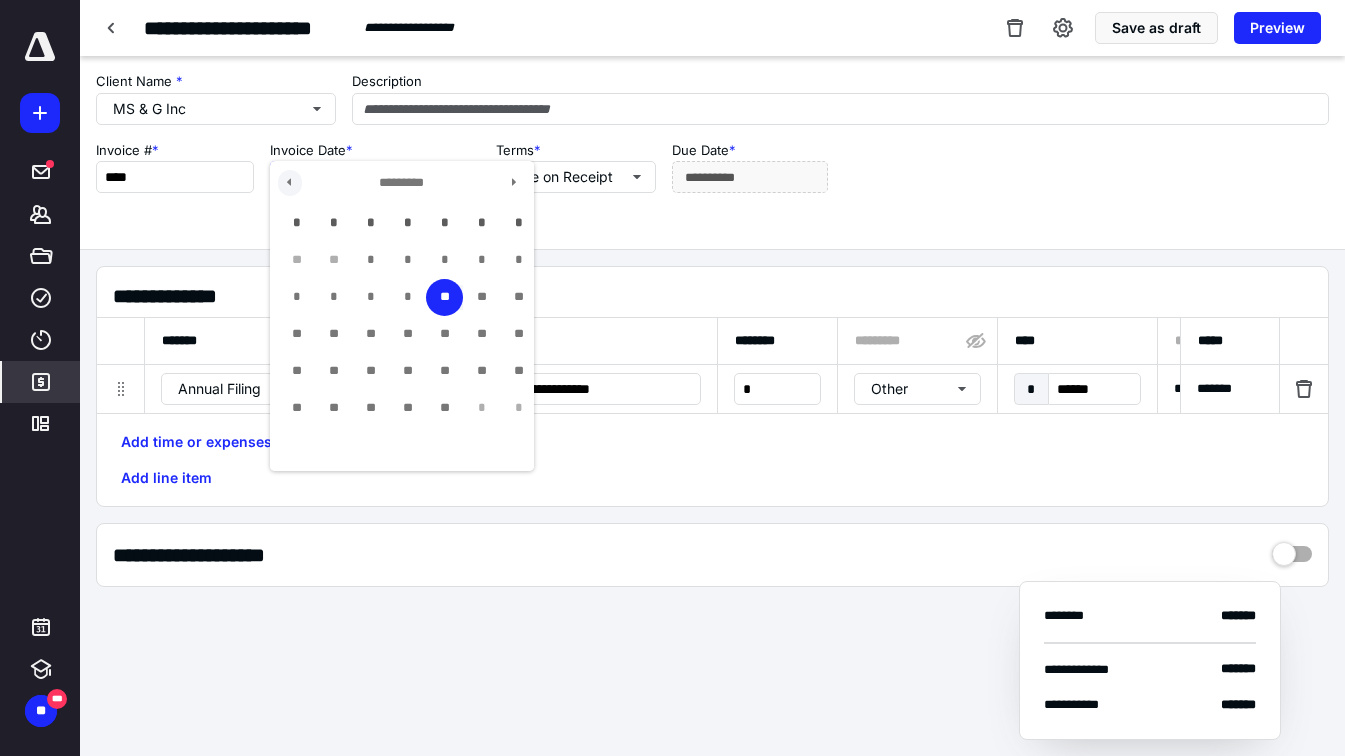 click at bounding box center [290, 183] 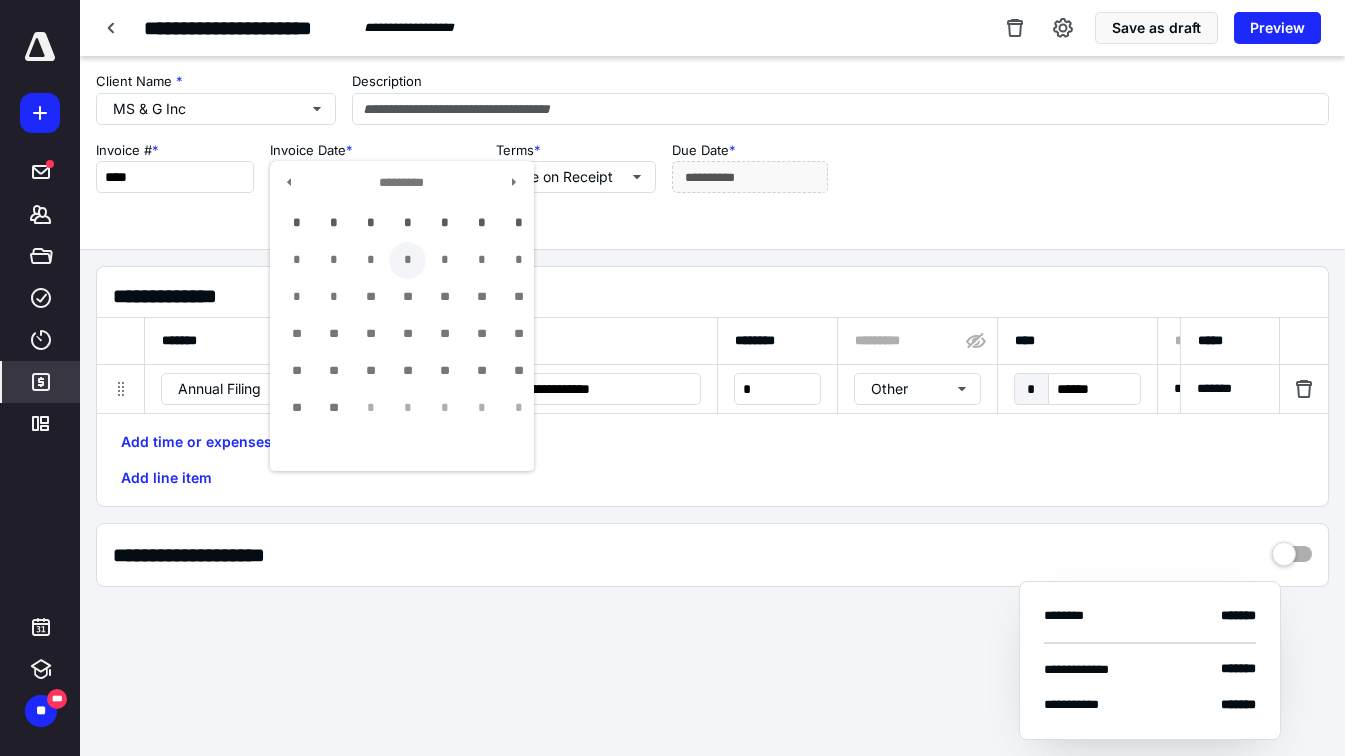 click on "*" at bounding box center [407, 260] 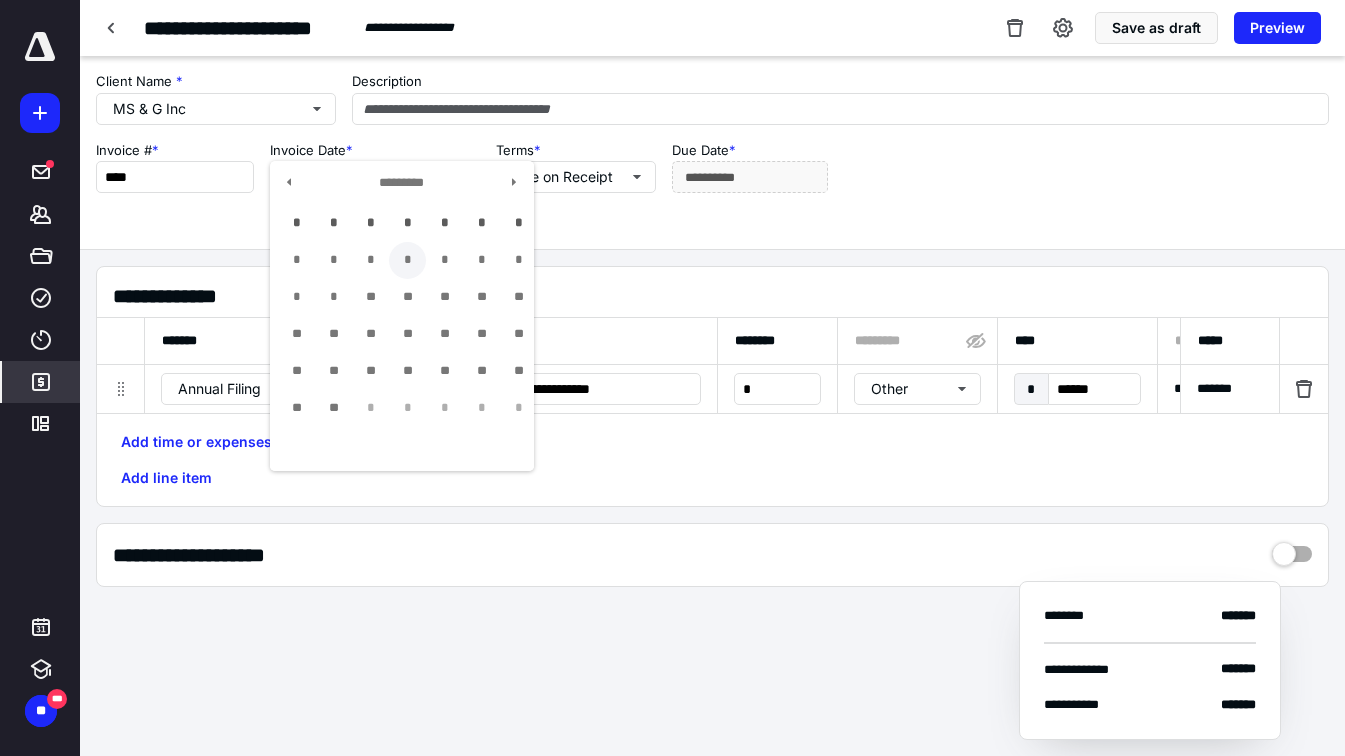 type on "**********" 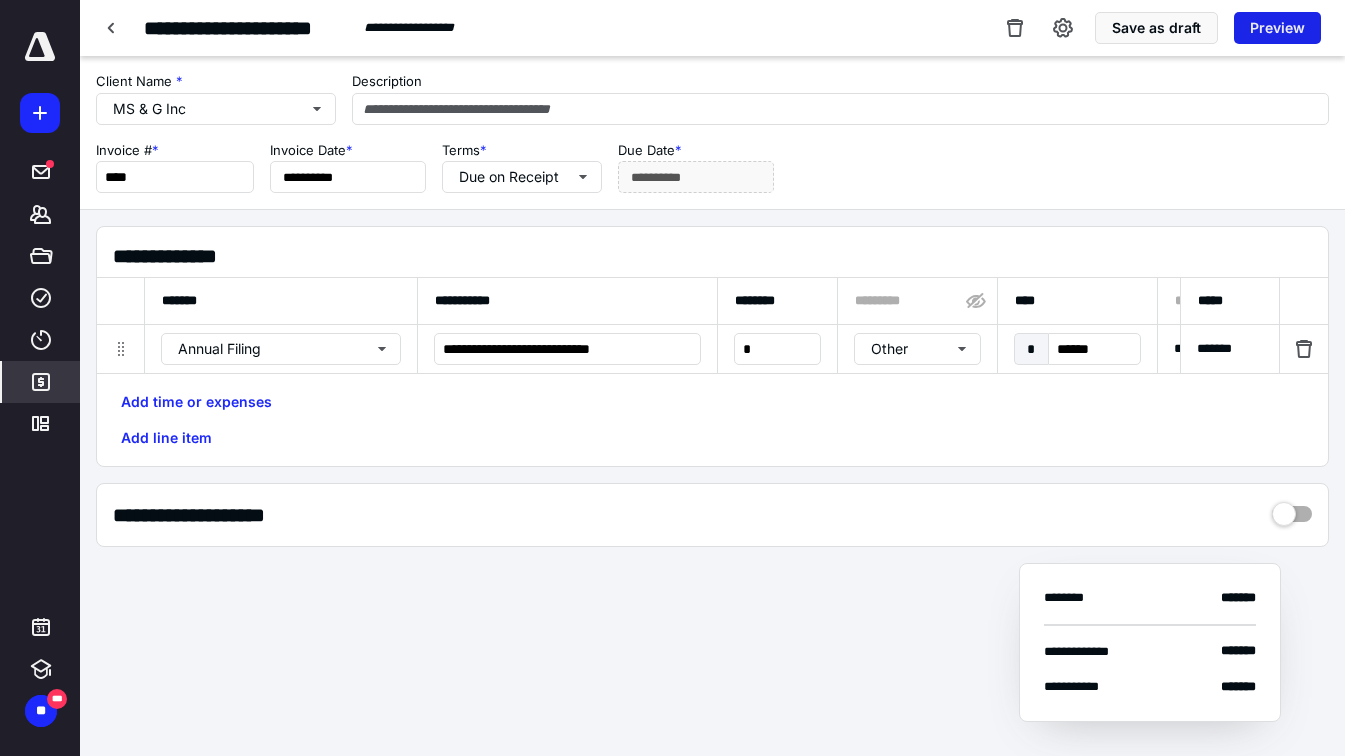 click on "Preview" at bounding box center (1277, 28) 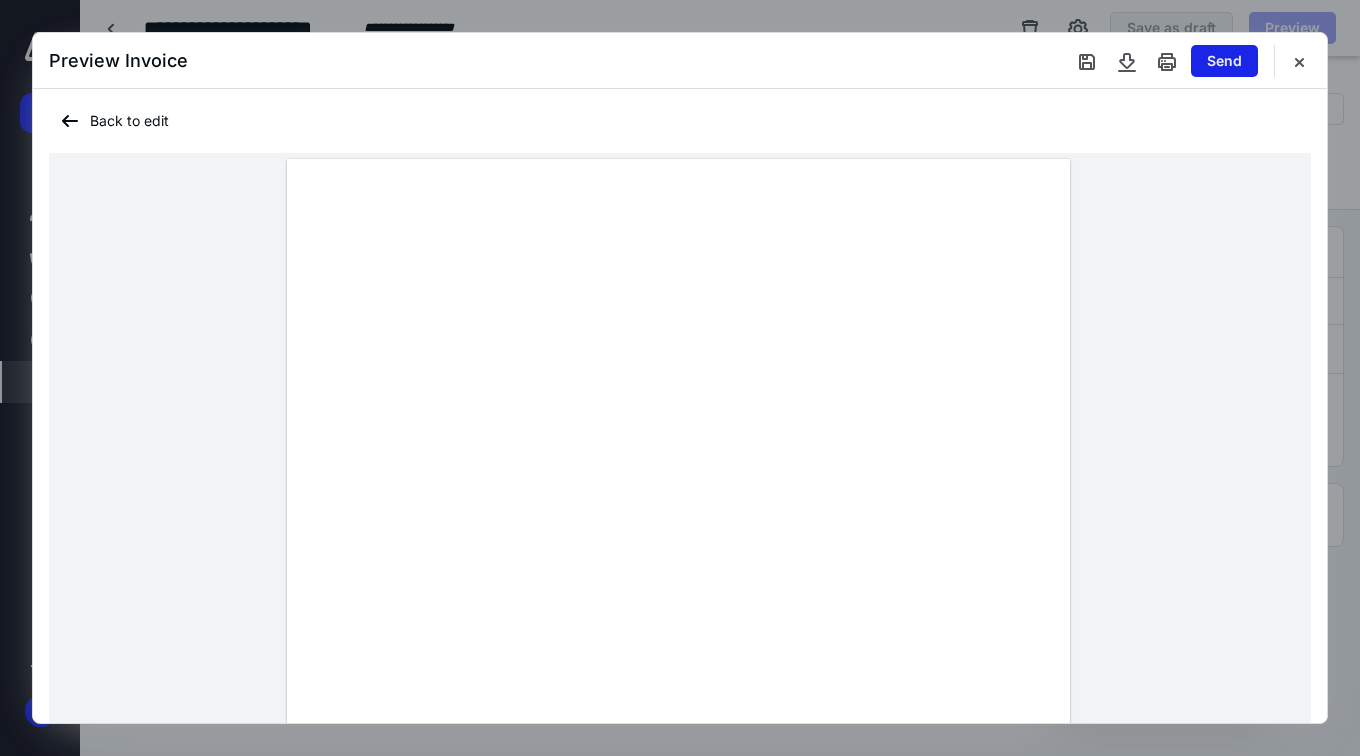 click on "Send" at bounding box center [1224, 61] 